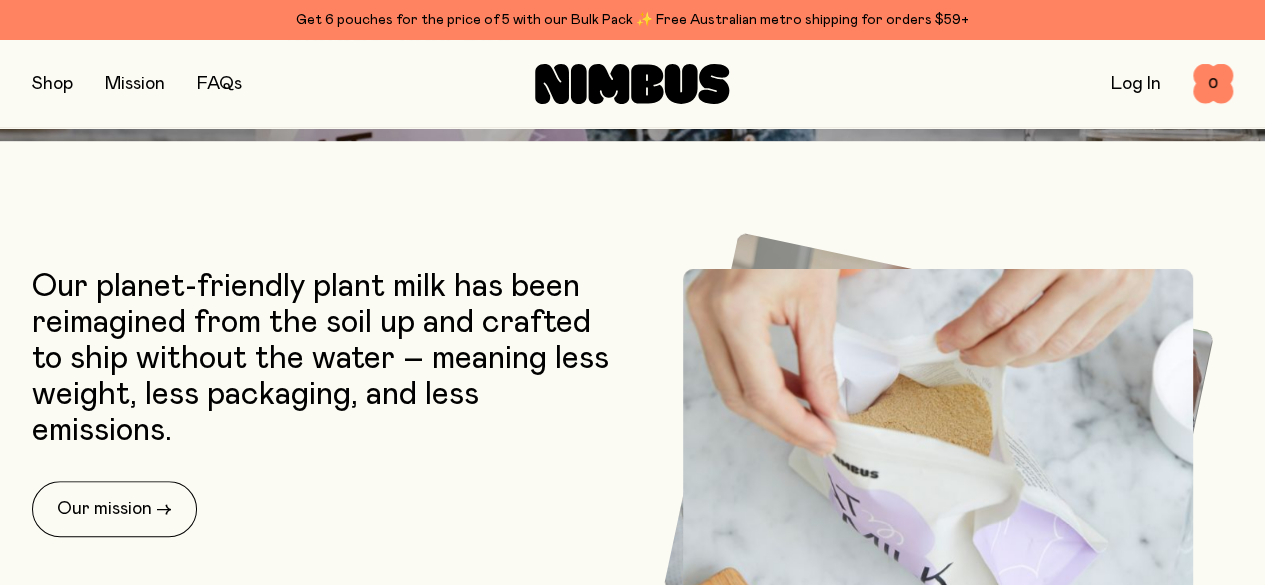 scroll, scrollTop: 240, scrollLeft: 0, axis: vertical 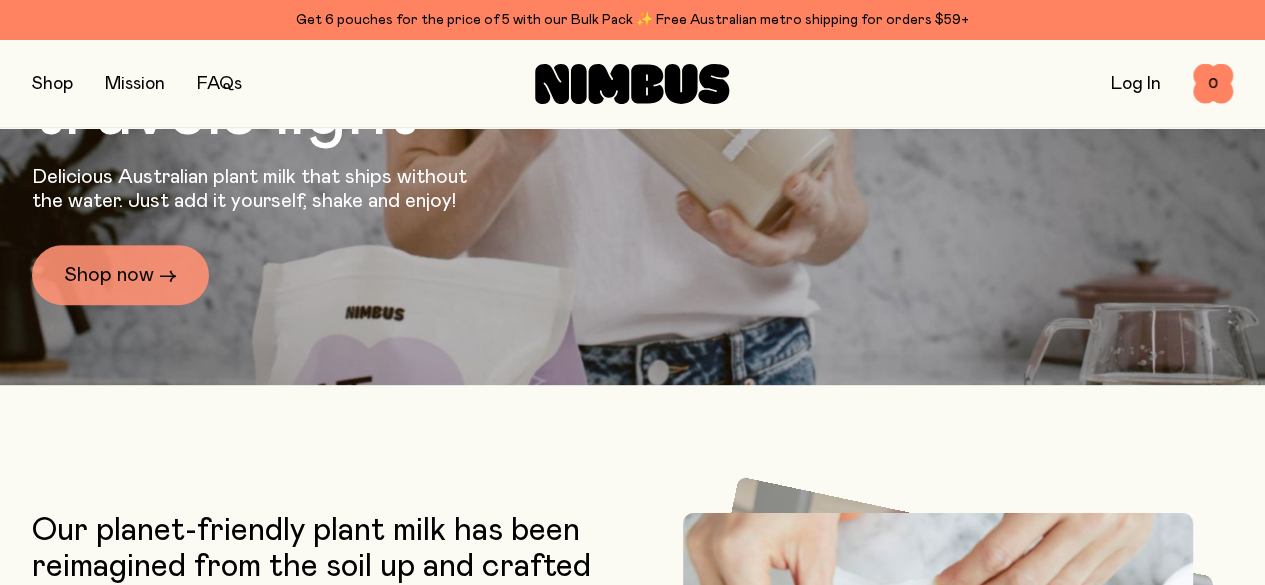 click on "Shop now →" at bounding box center (120, 275) 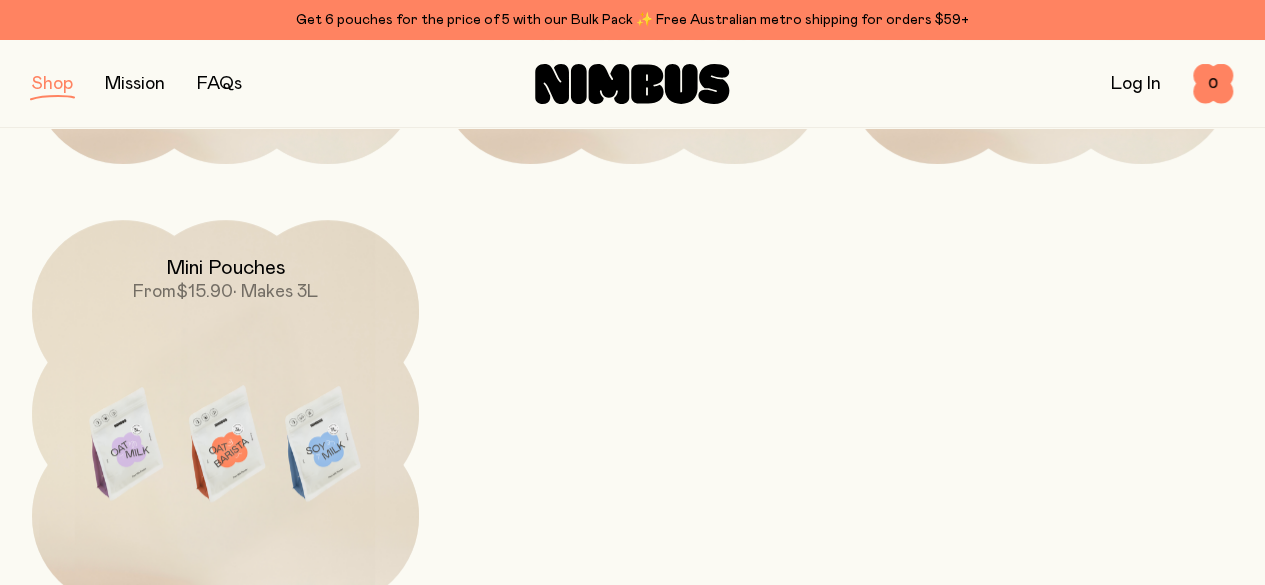 scroll, scrollTop: 680, scrollLeft: 0, axis: vertical 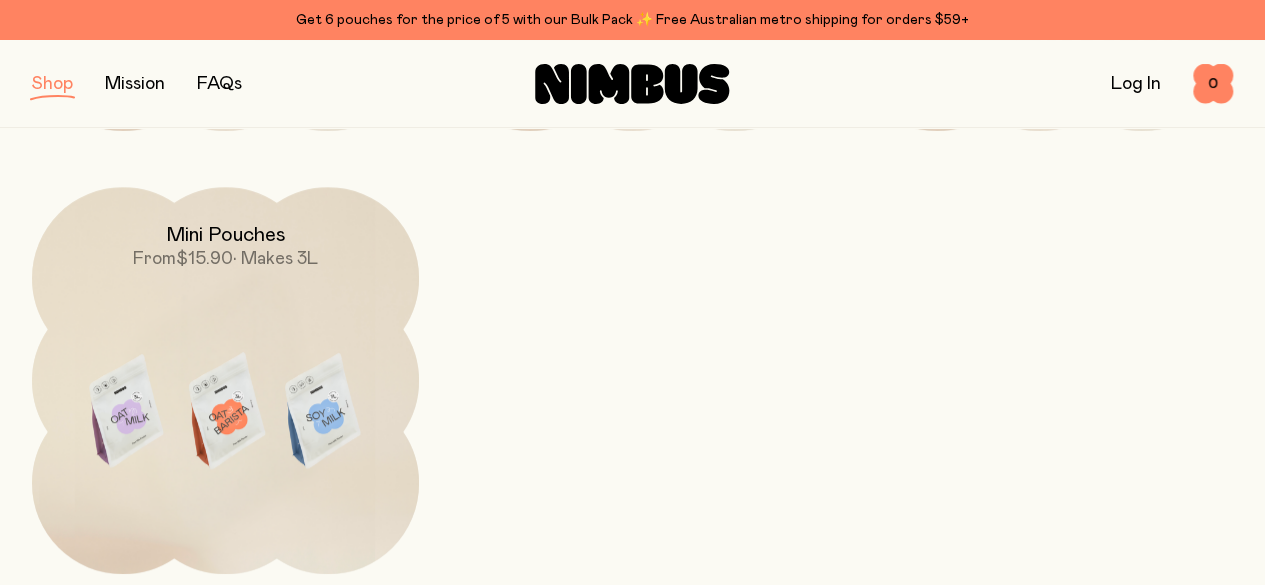 click on "$15.90" at bounding box center (204, 259) 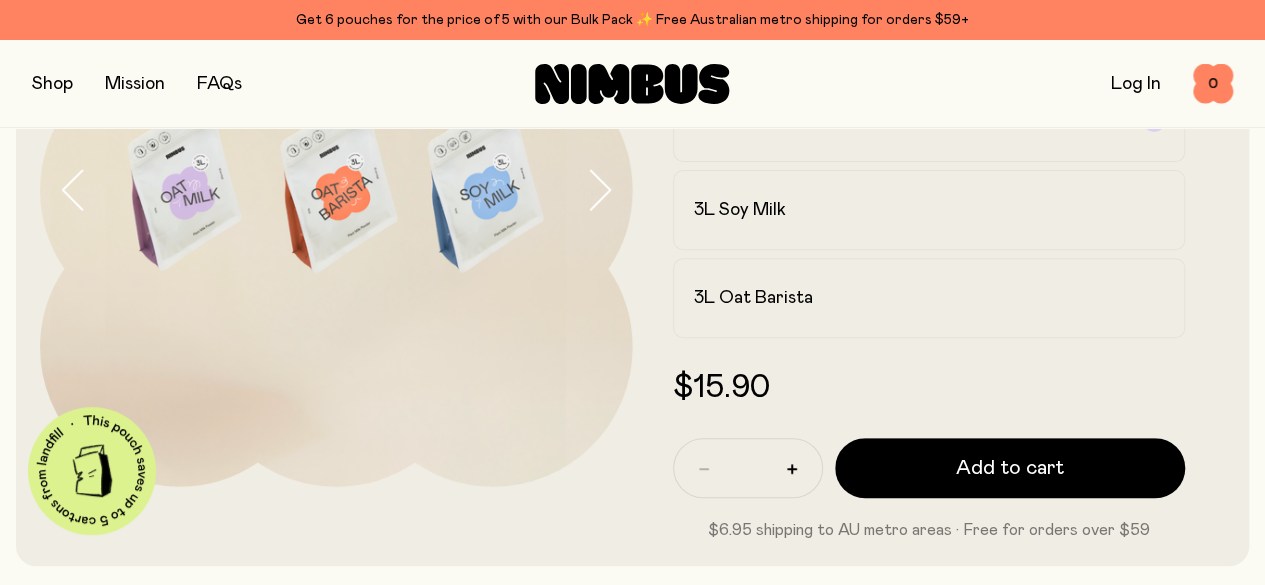 scroll, scrollTop: 320, scrollLeft: 0, axis: vertical 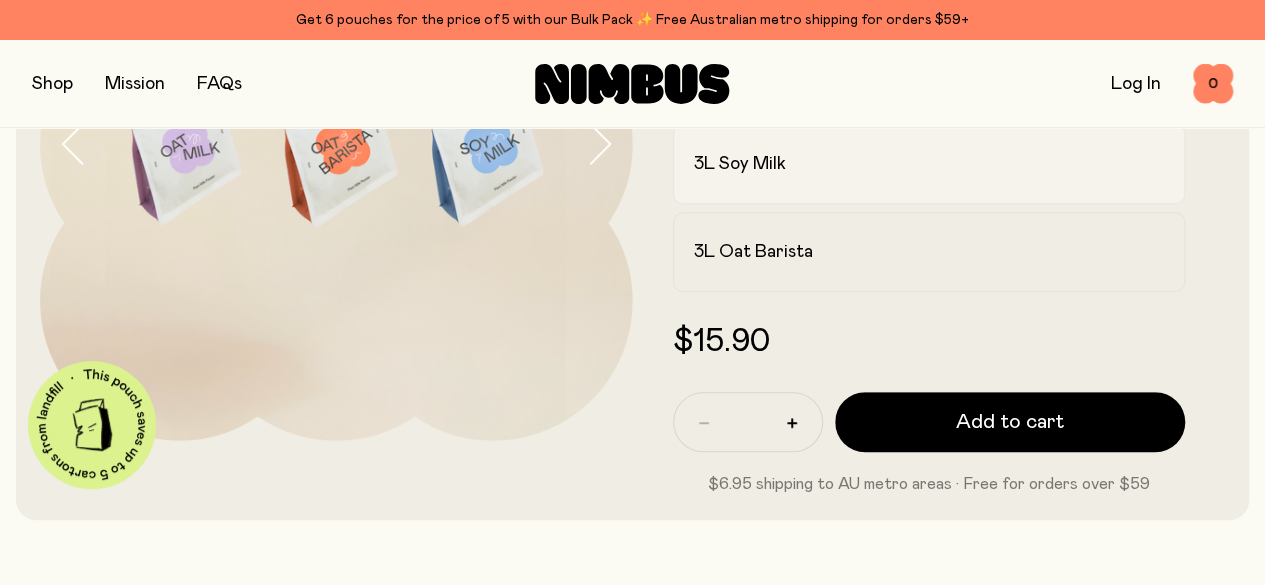 click at bounding box center [1154, 164] 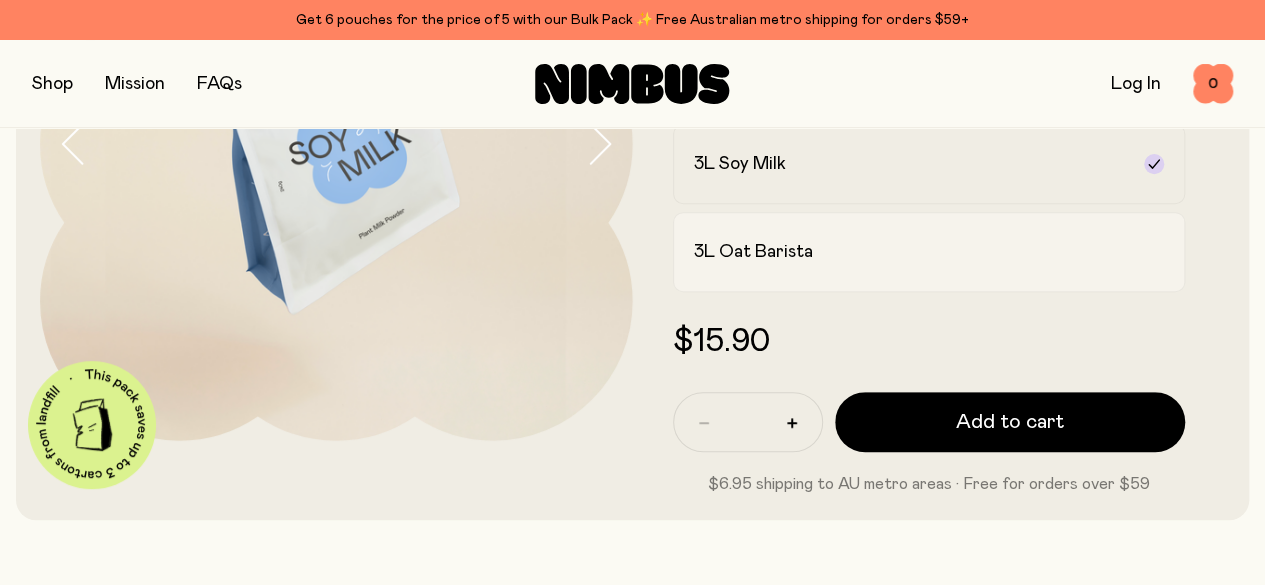 click on "3L Oat Barista" at bounding box center (929, 252) 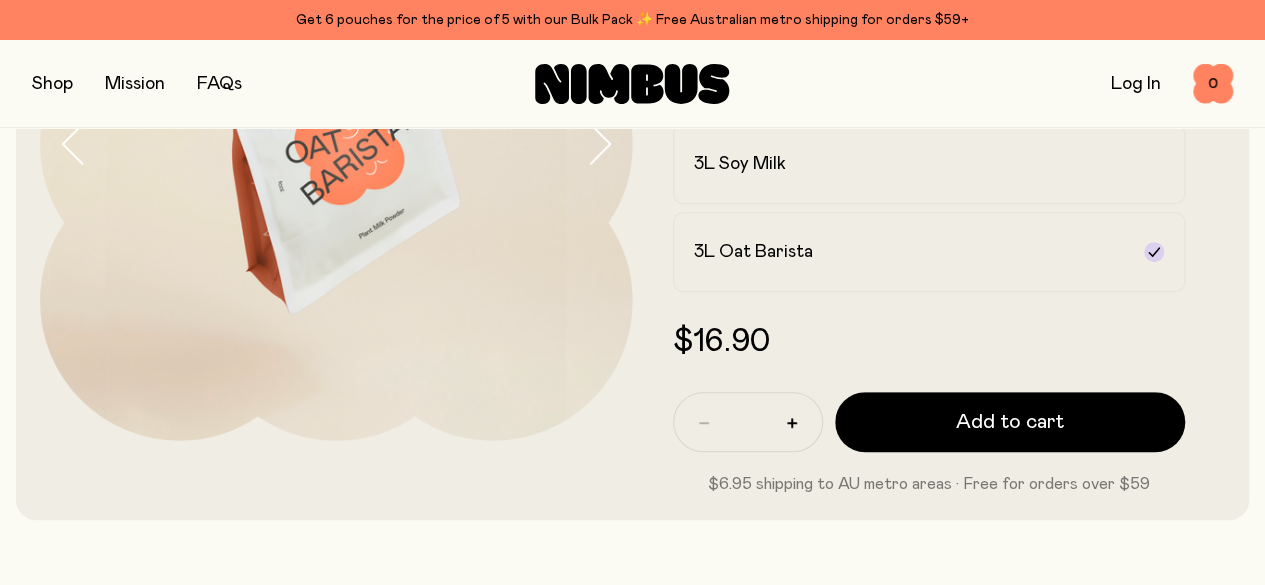 click on "Mini Pouches Same planet-friendly plant milk, now in handy 3L pouches. Perfect for taste testing and taking on the go. Here for a limited time only! 3L Oat Milk 3L Soy Milk 3L Oat Barista $16.90 * Add to cart $6.95 shipping to AU metro areas · Free for orders over $59" at bounding box center (929, 172) 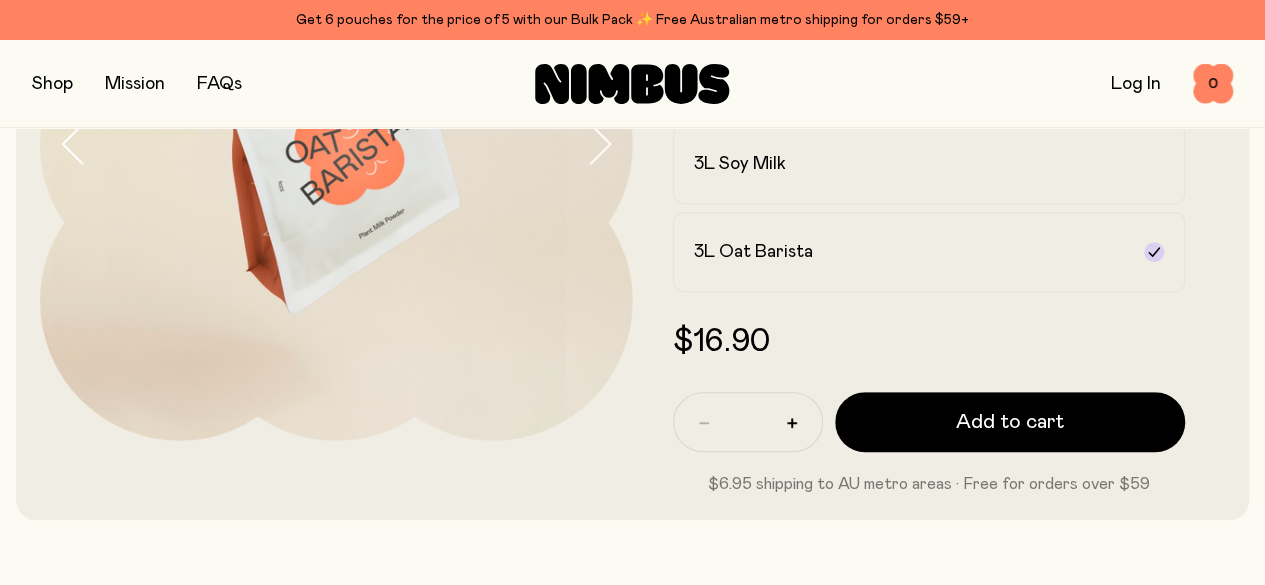 scroll, scrollTop: 280, scrollLeft: 0, axis: vertical 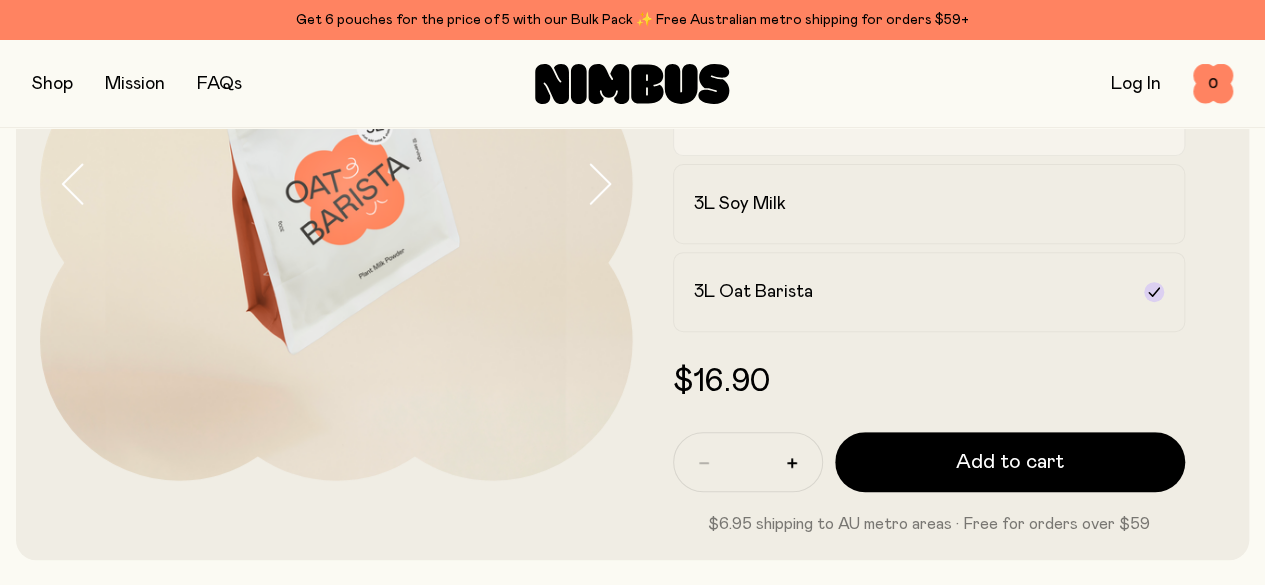 click on "3L Oat Milk" at bounding box center (911, 116) 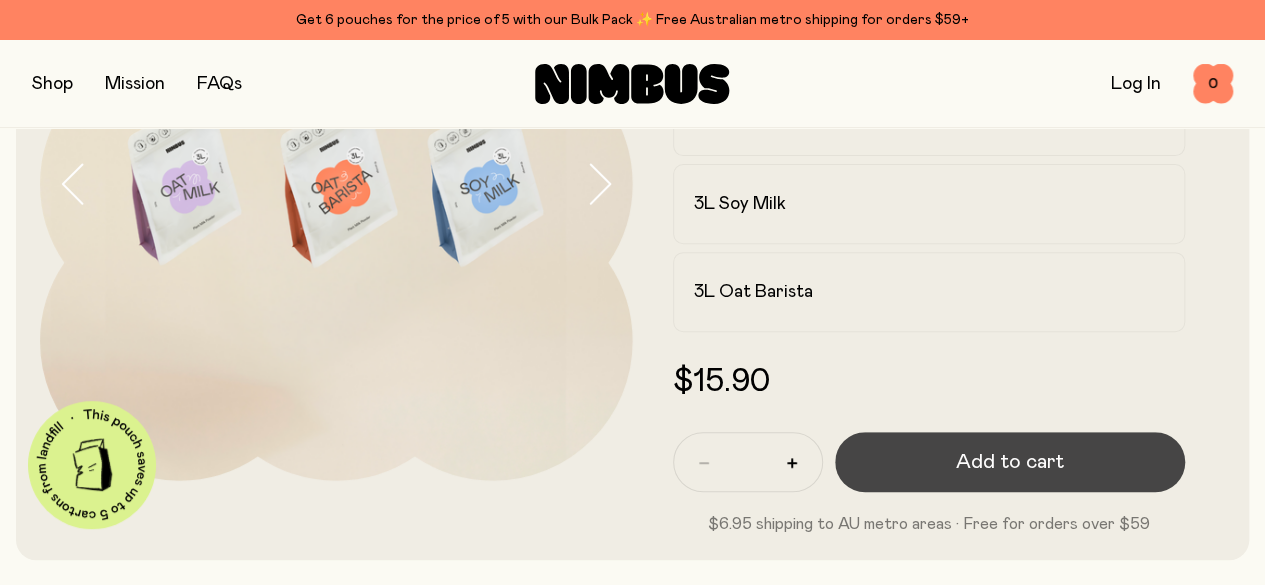 click on "Add to cart" at bounding box center (1010, 462) 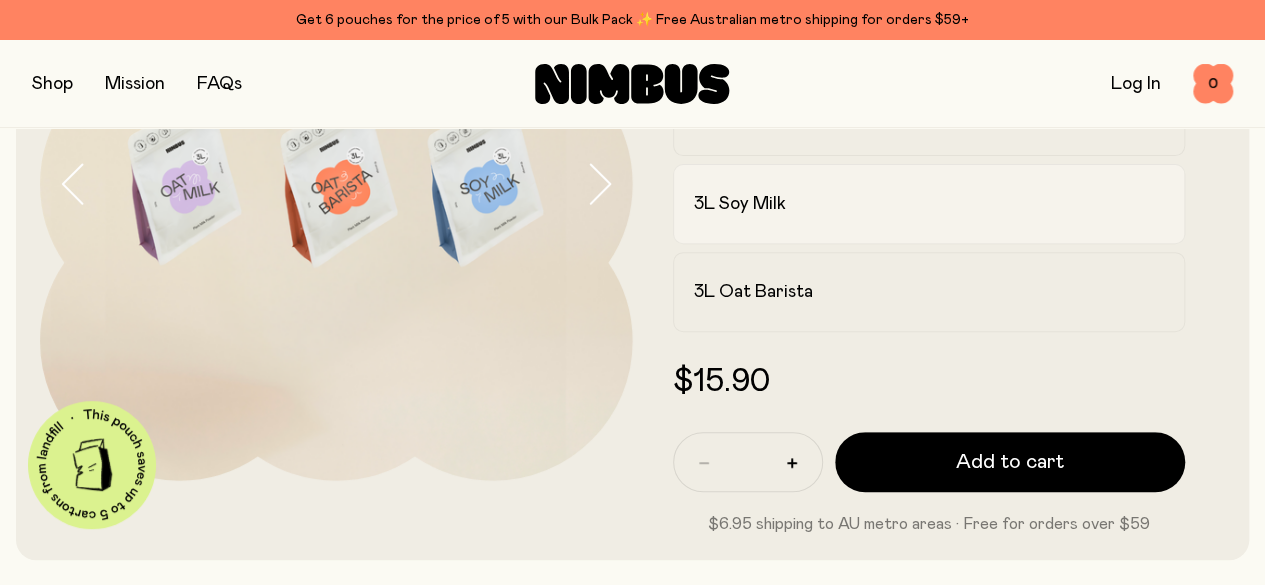 click on "3L Soy Milk" at bounding box center [911, 204] 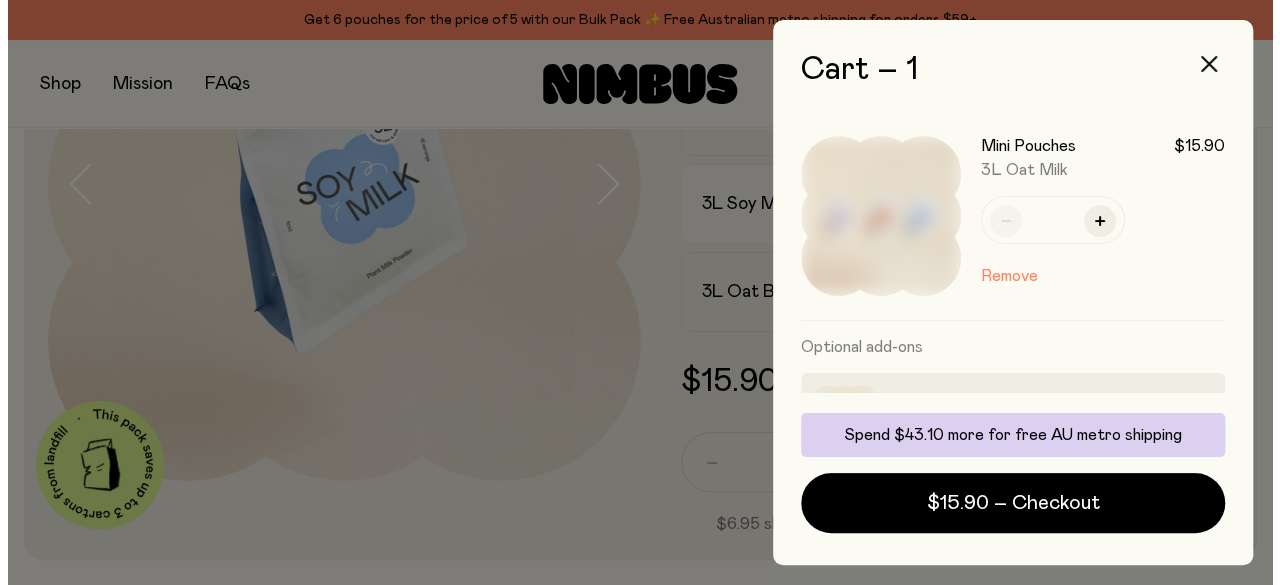 scroll, scrollTop: 0, scrollLeft: 0, axis: both 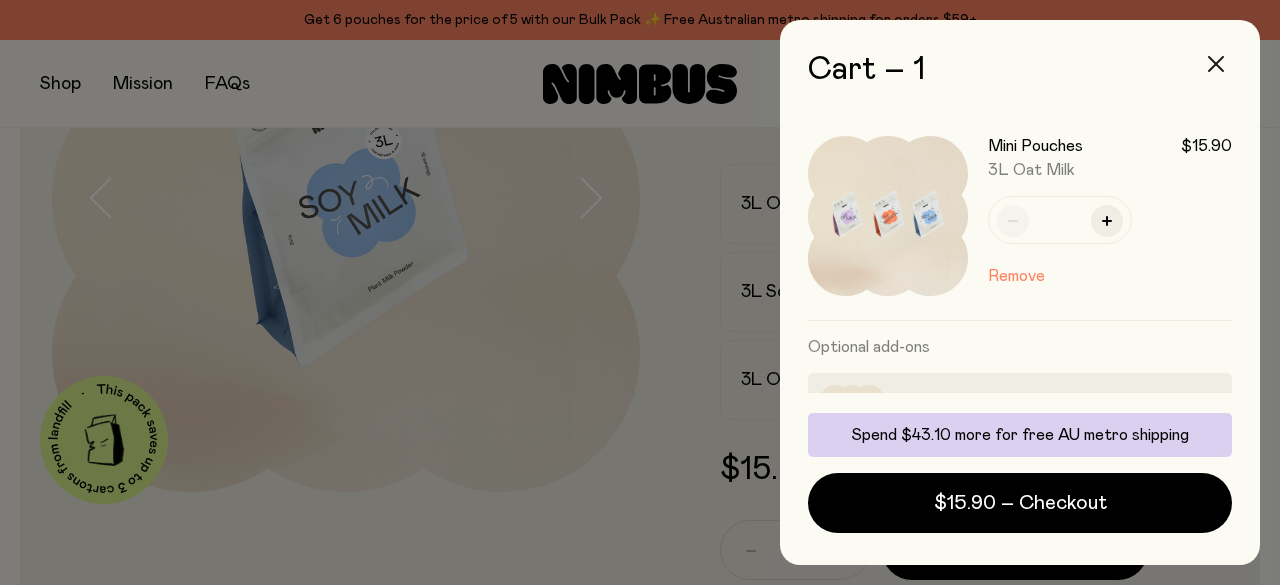 click 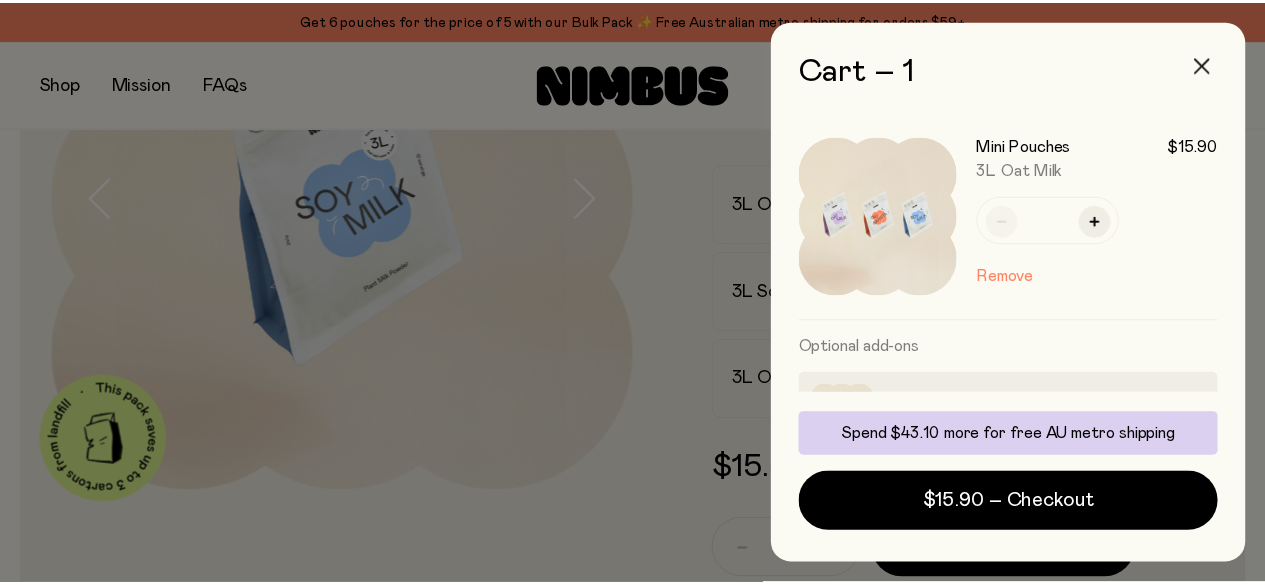 scroll, scrollTop: 280, scrollLeft: 0, axis: vertical 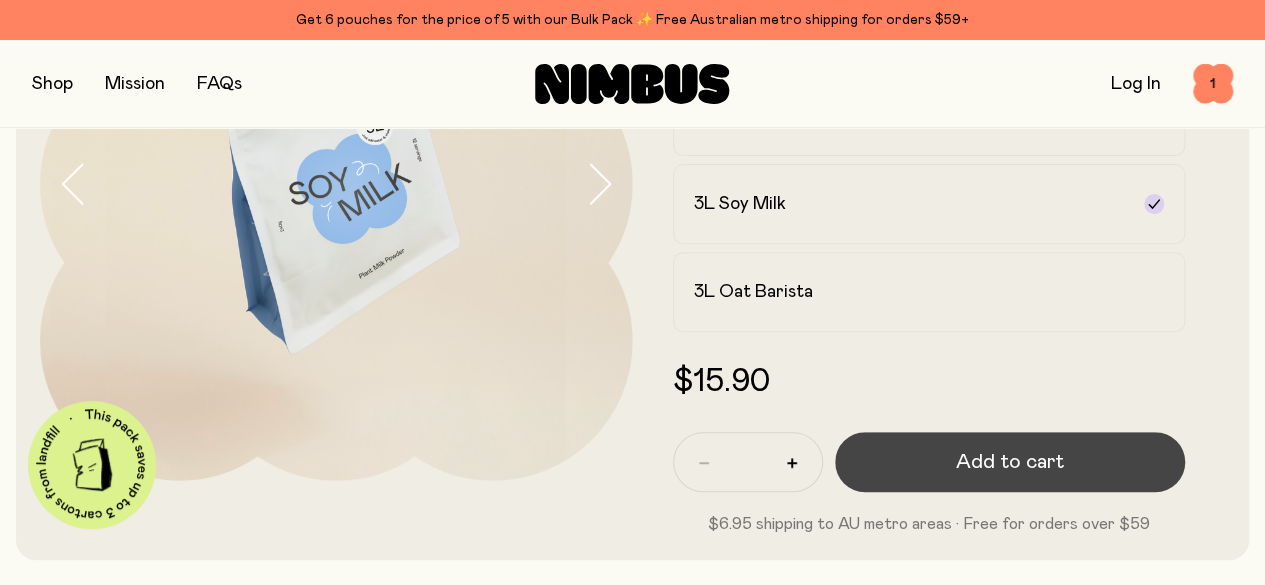 click on "Add to cart" at bounding box center (1010, 462) 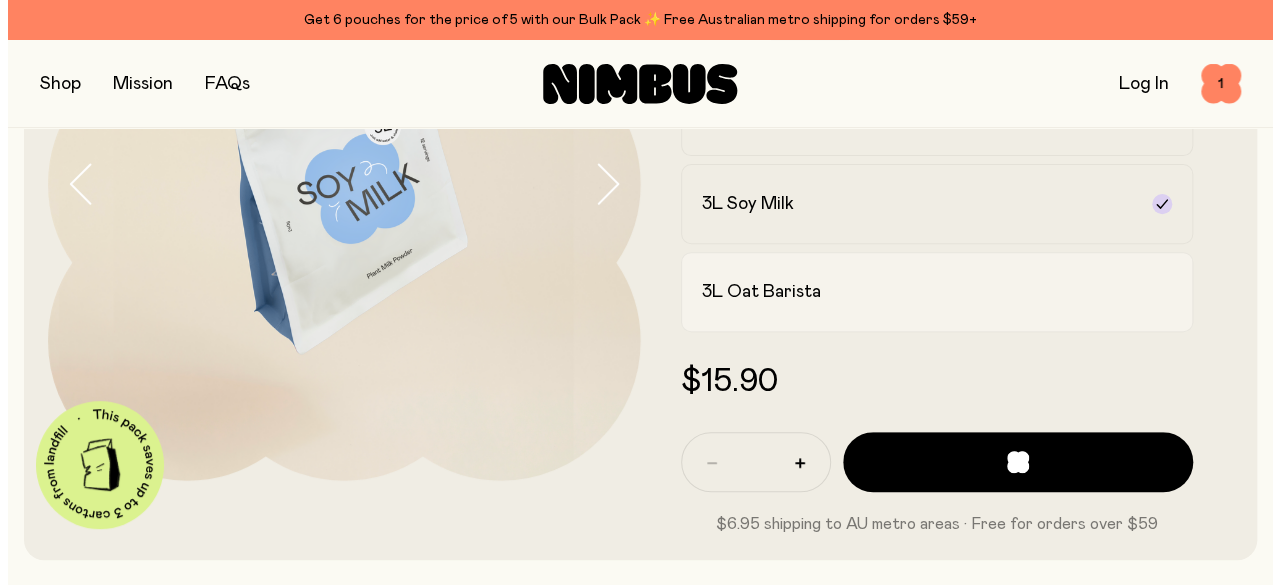 scroll, scrollTop: 0, scrollLeft: 0, axis: both 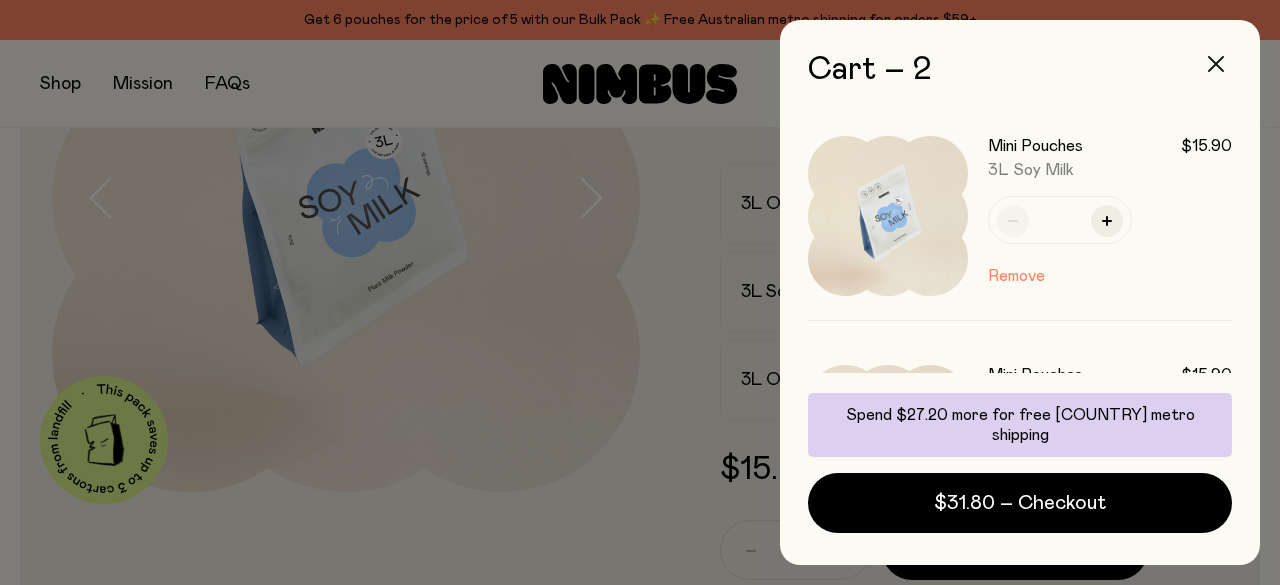 click at bounding box center [1216, 64] 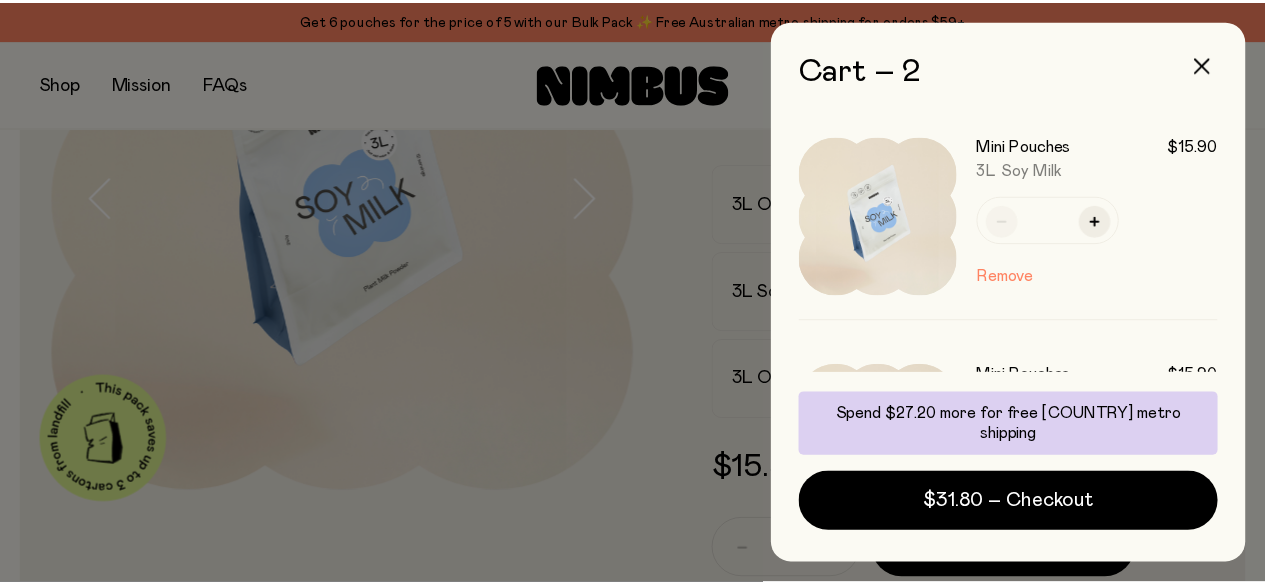 scroll, scrollTop: 280, scrollLeft: 0, axis: vertical 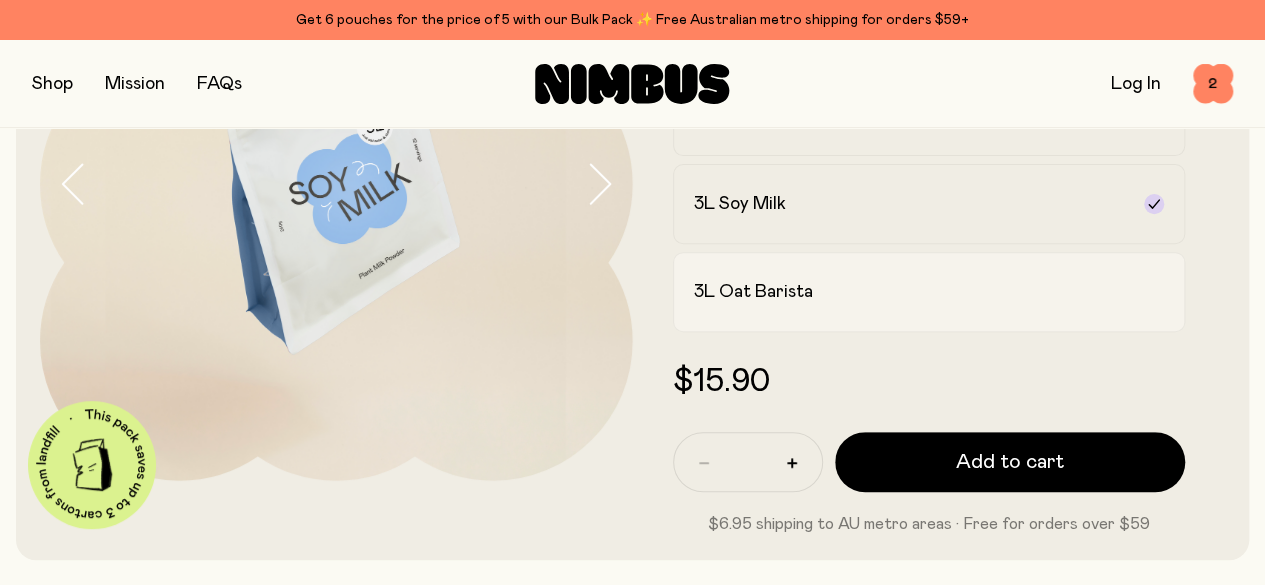 click on "3L Oat Barista" at bounding box center (753, 292) 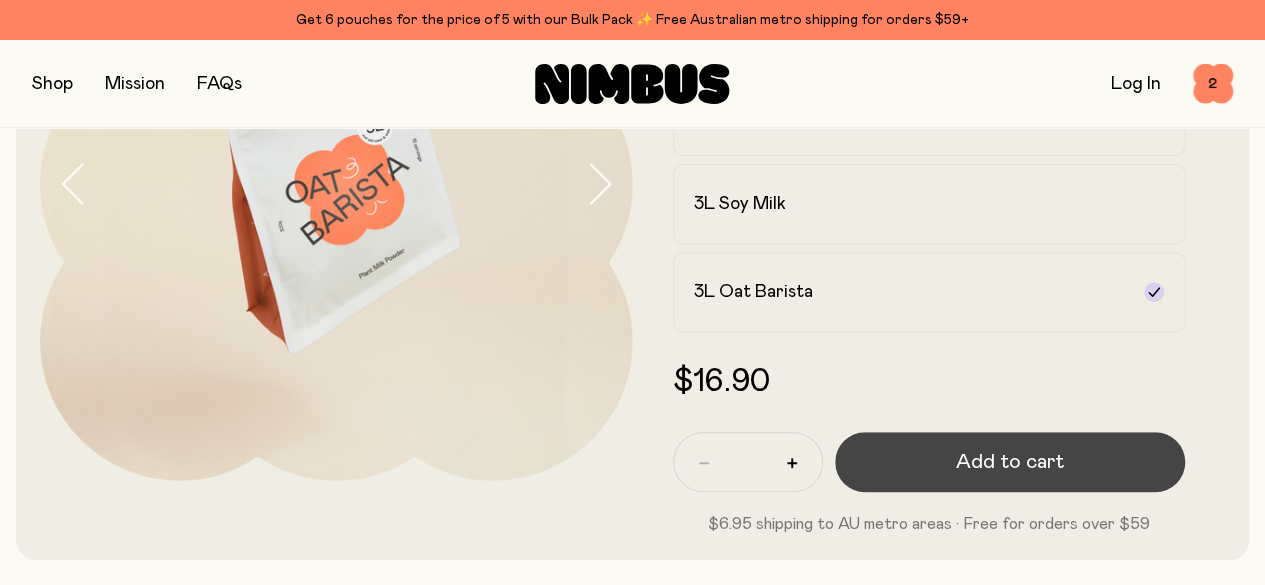 click on "Add to cart" at bounding box center [1010, 462] 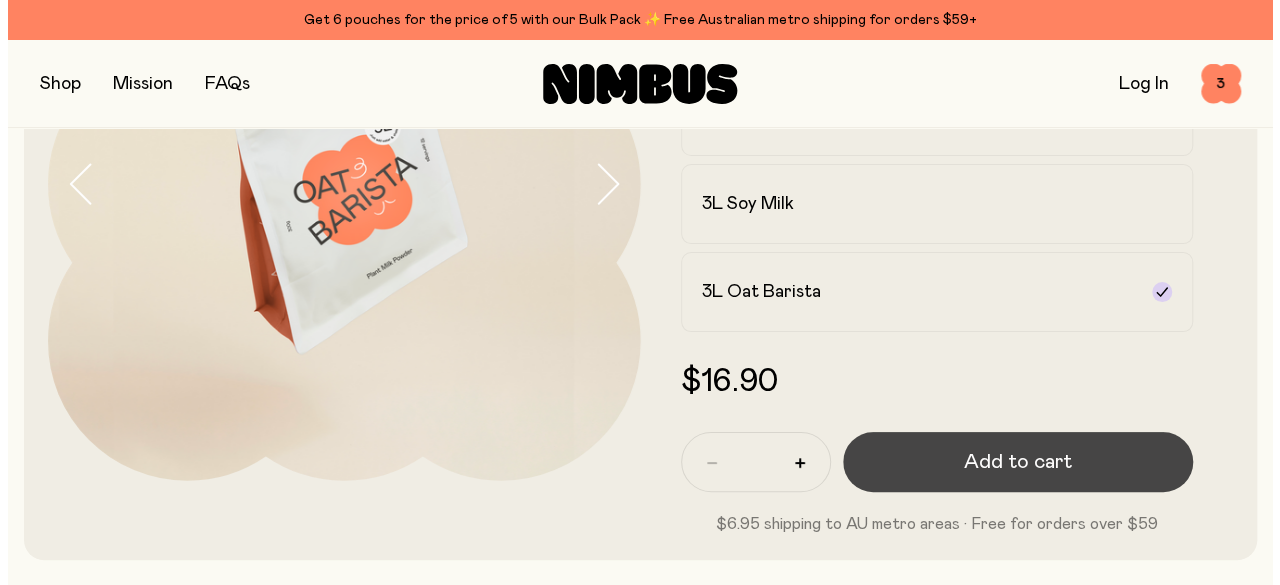 scroll, scrollTop: 0, scrollLeft: 0, axis: both 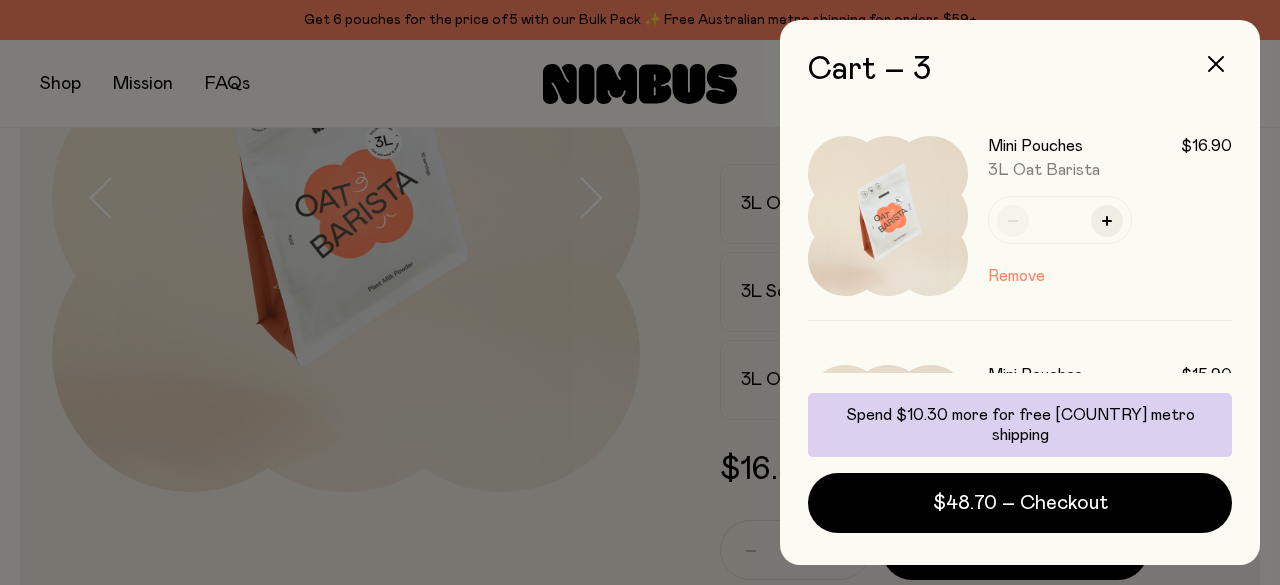 click at bounding box center [640, 292] 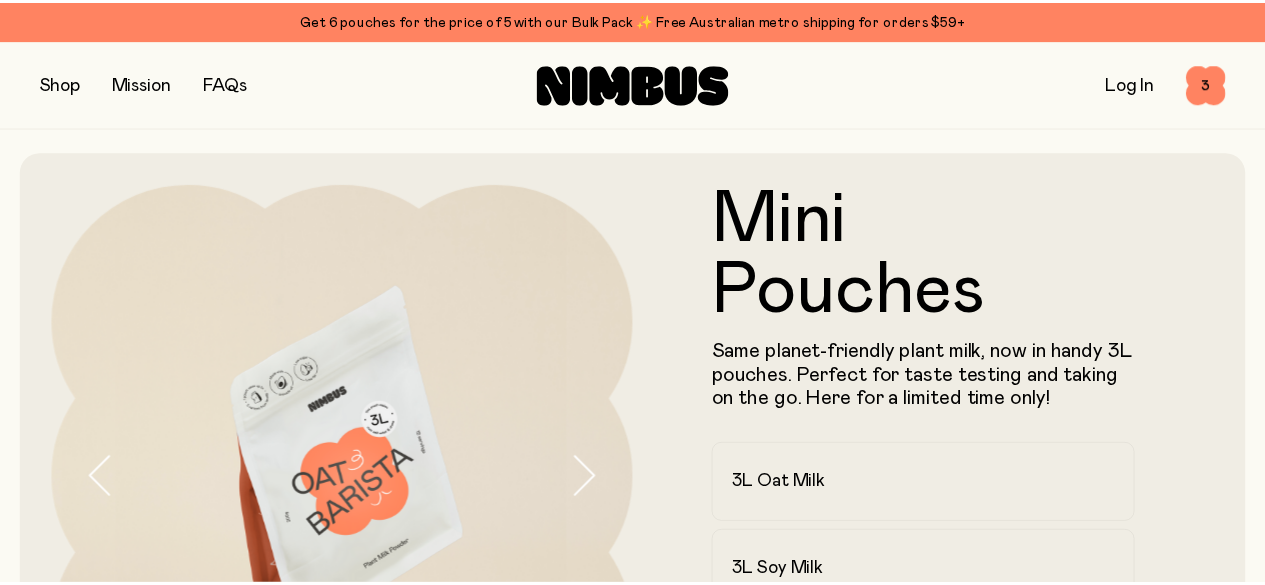 scroll, scrollTop: 280, scrollLeft: 0, axis: vertical 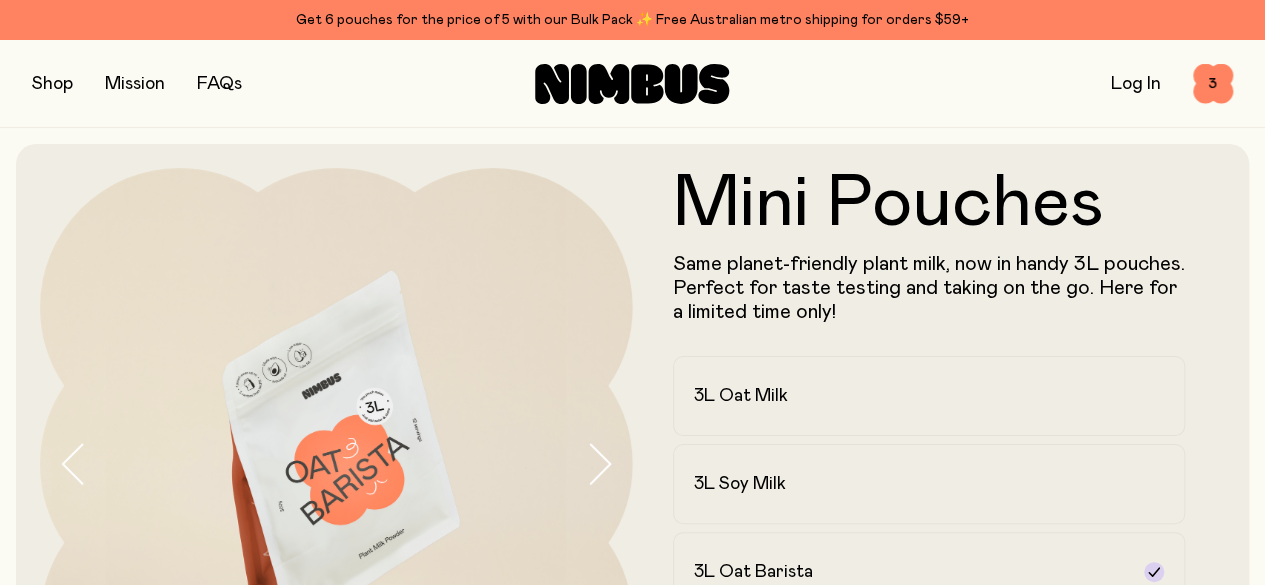 click at bounding box center (52, 84) 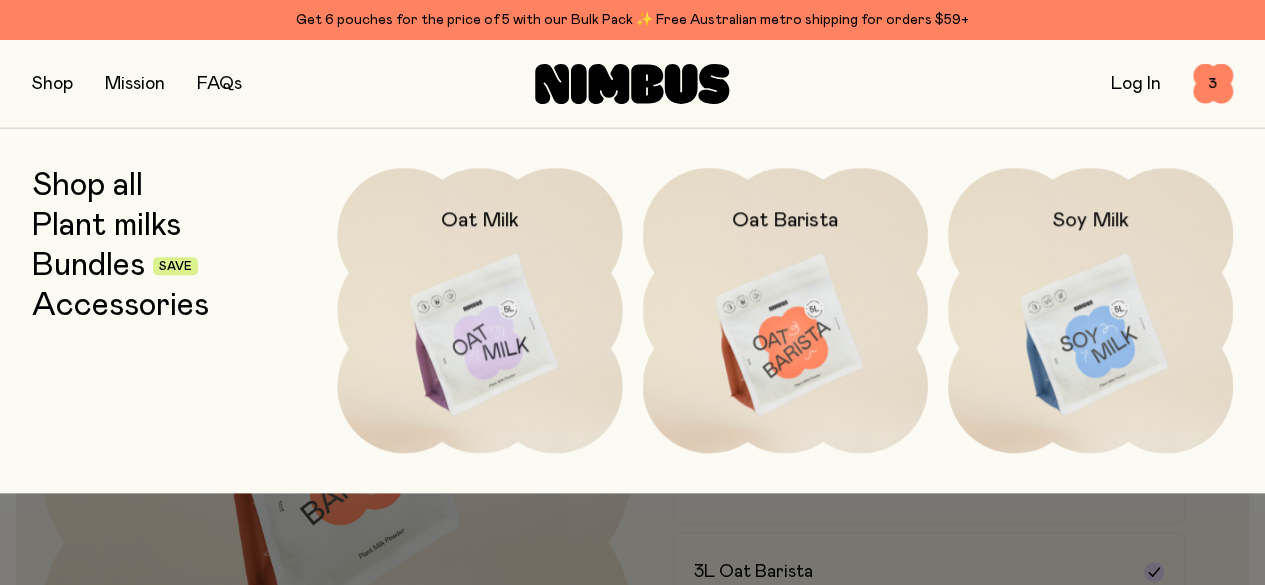 type 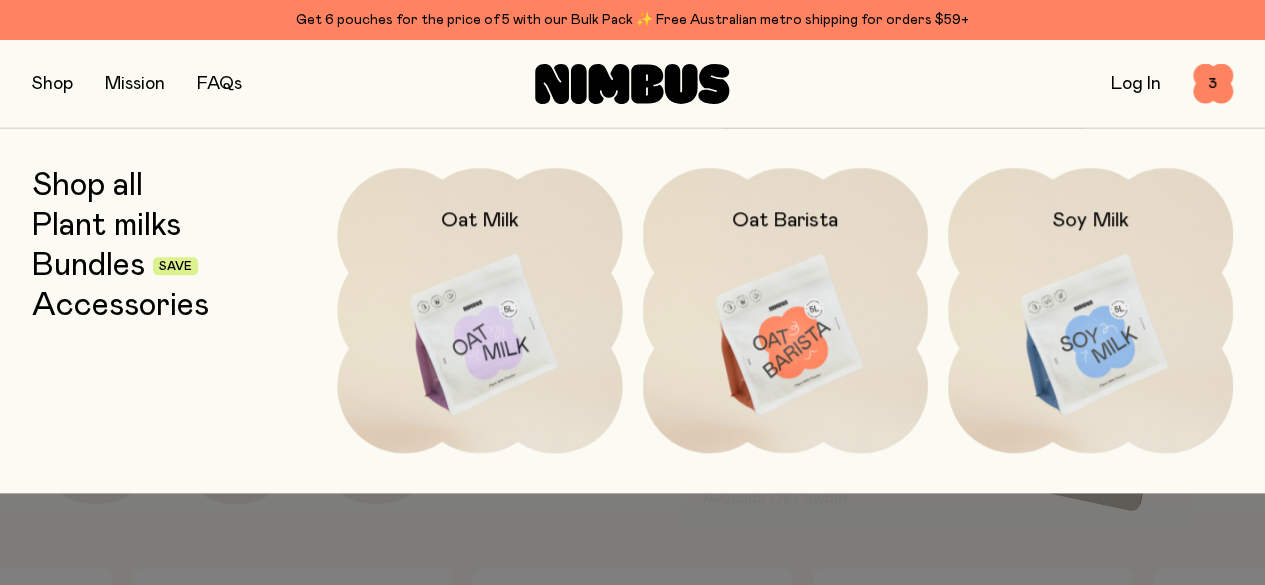scroll, scrollTop: 833, scrollLeft: 0, axis: vertical 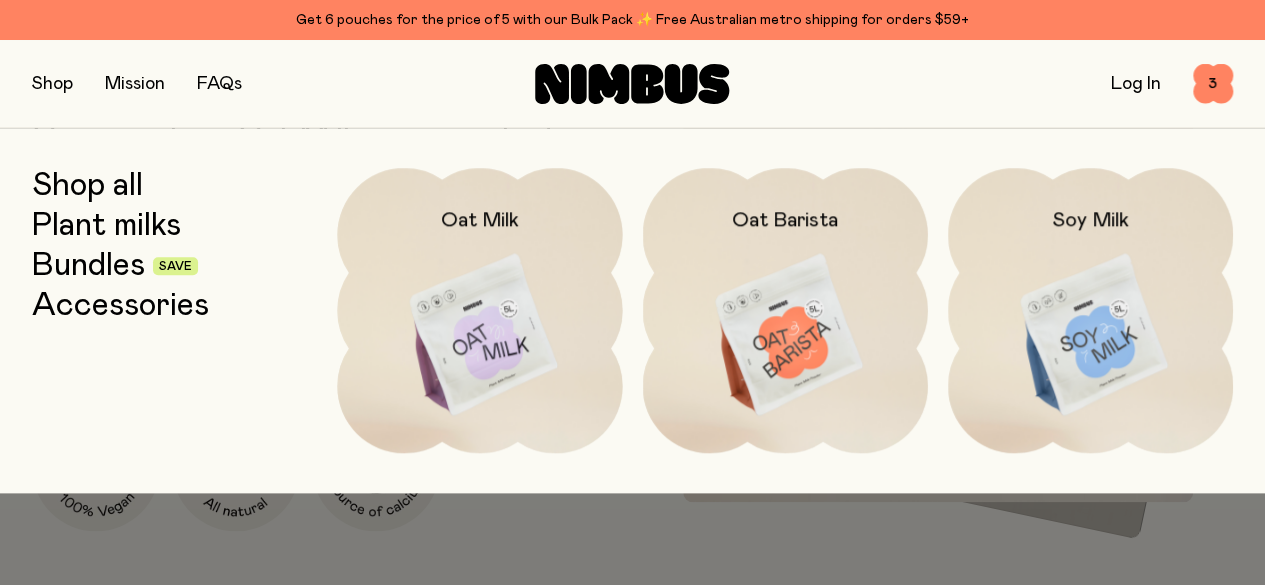 click at bounding box center [785, 335] 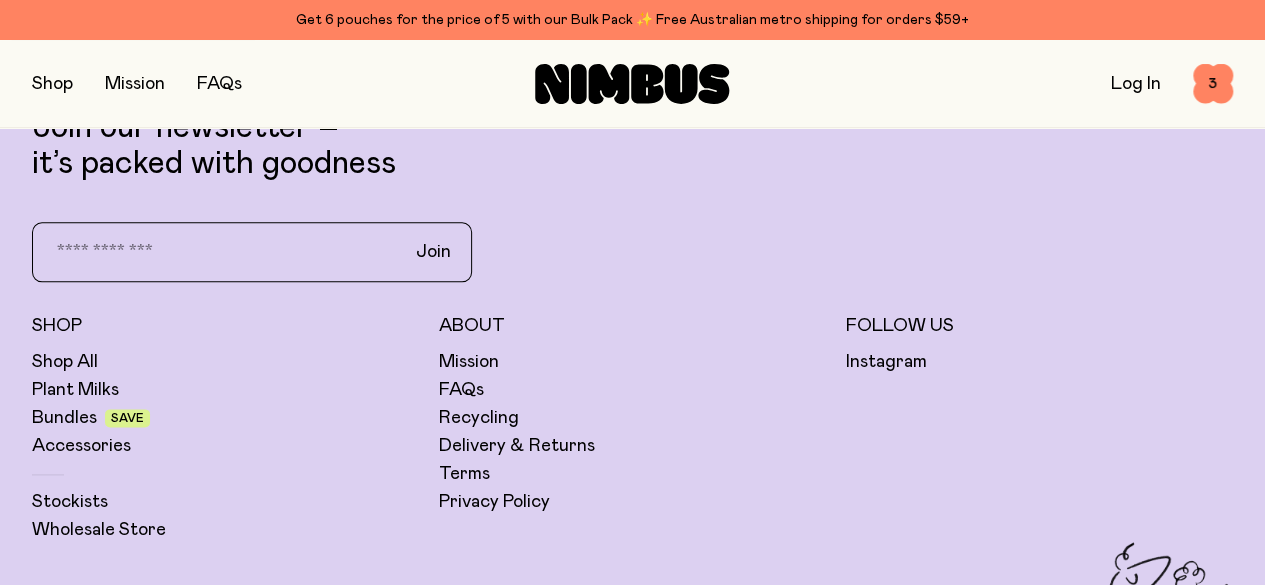 scroll, scrollTop: 4774, scrollLeft: 0, axis: vertical 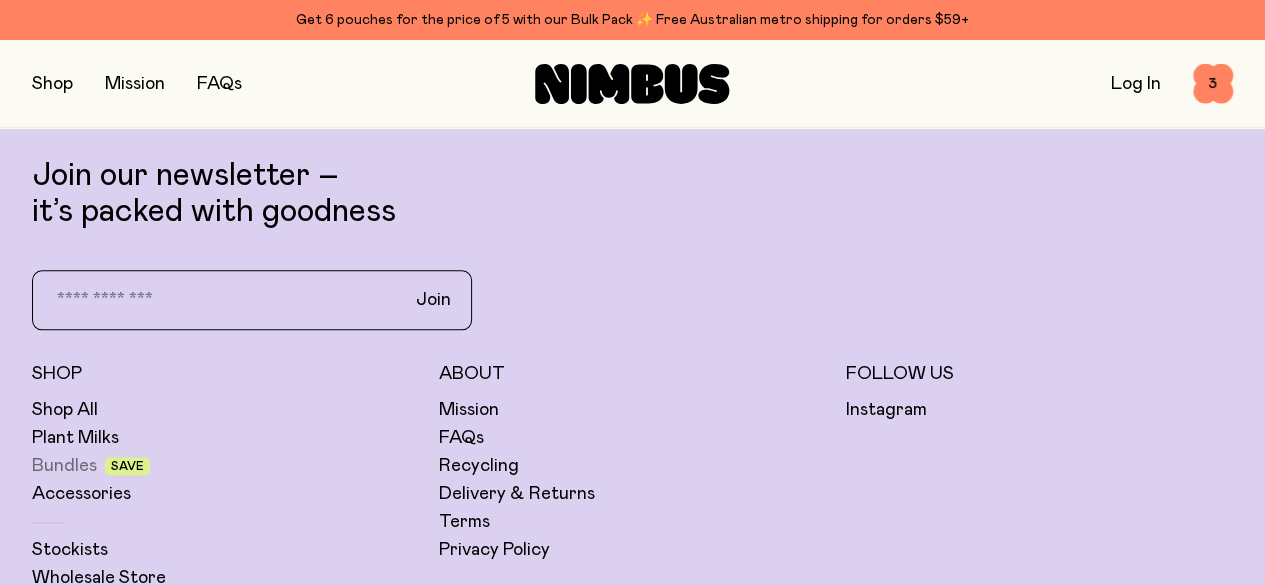 click on "Bundles" at bounding box center (64, 466) 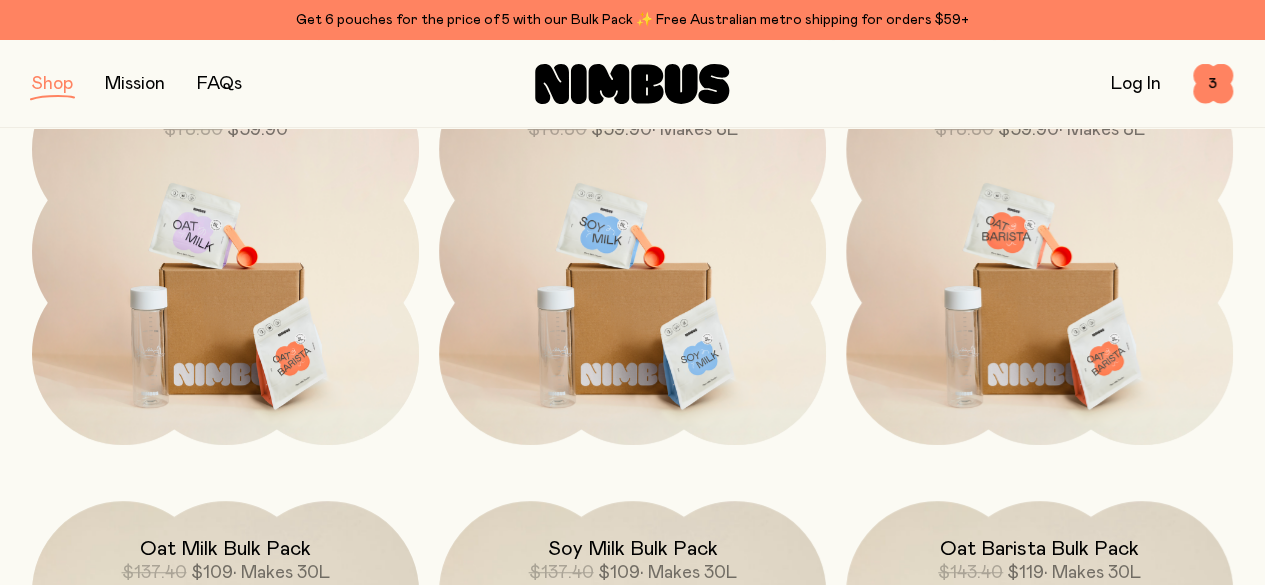 scroll, scrollTop: 120, scrollLeft: 0, axis: vertical 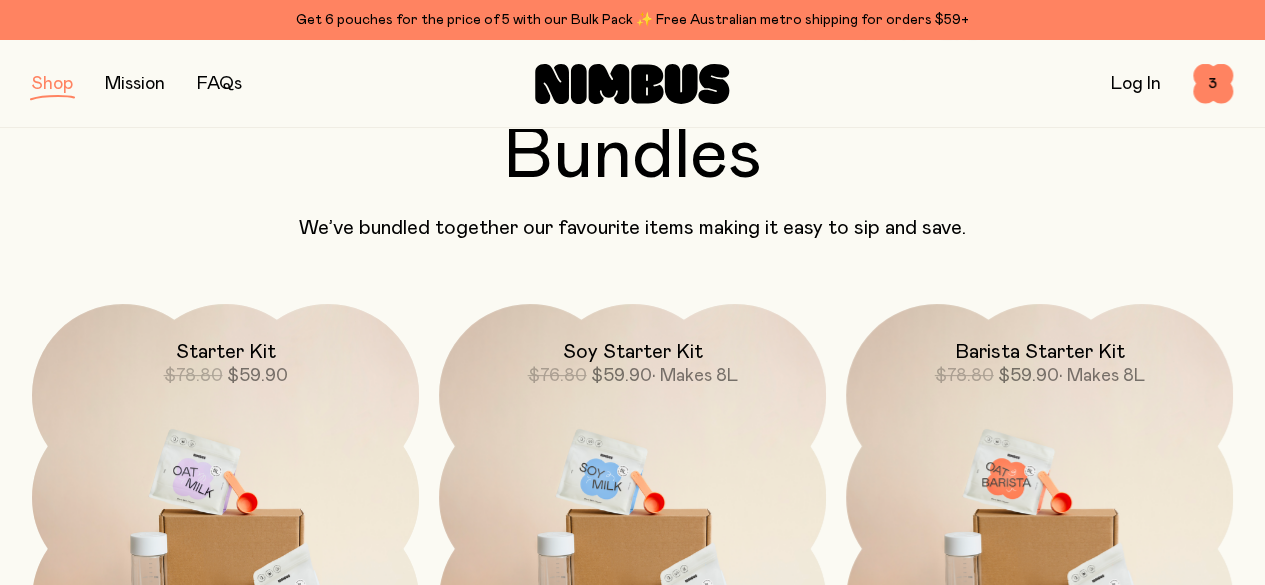 click at bounding box center (1039, 531) 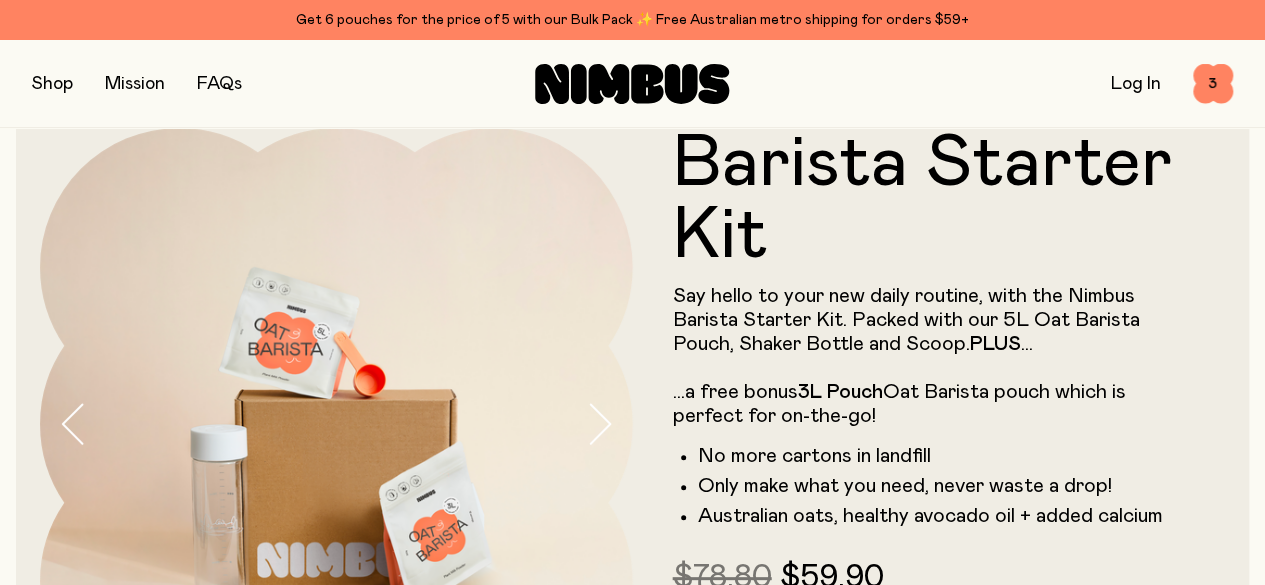scroll, scrollTop: 200, scrollLeft: 0, axis: vertical 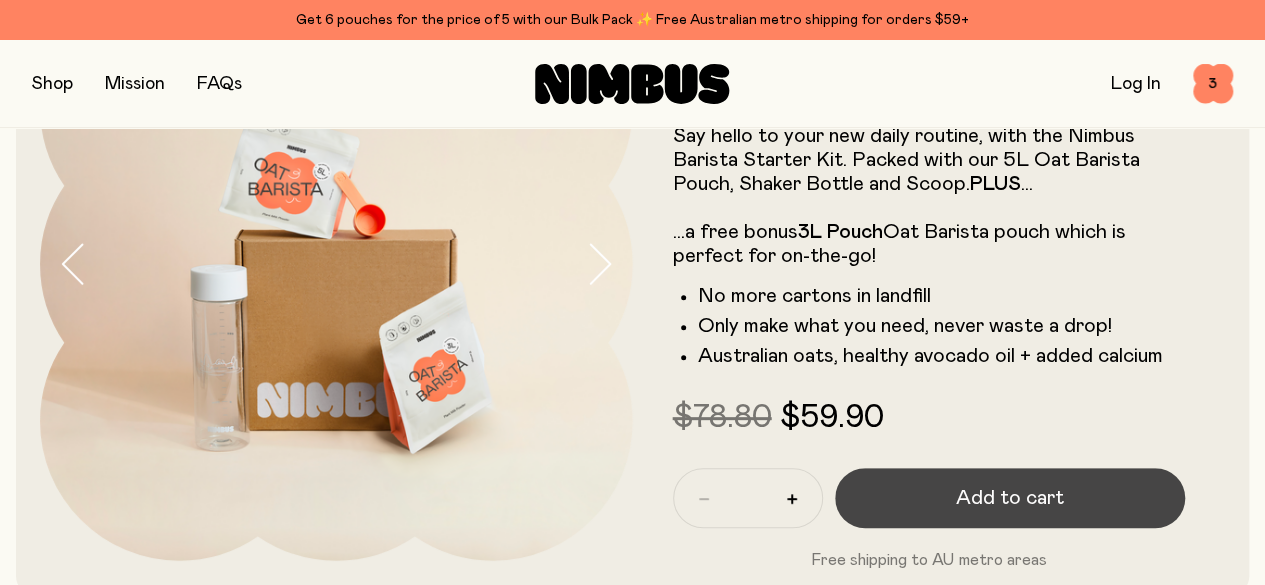 click on "Add to cart" at bounding box center [1010, 498] 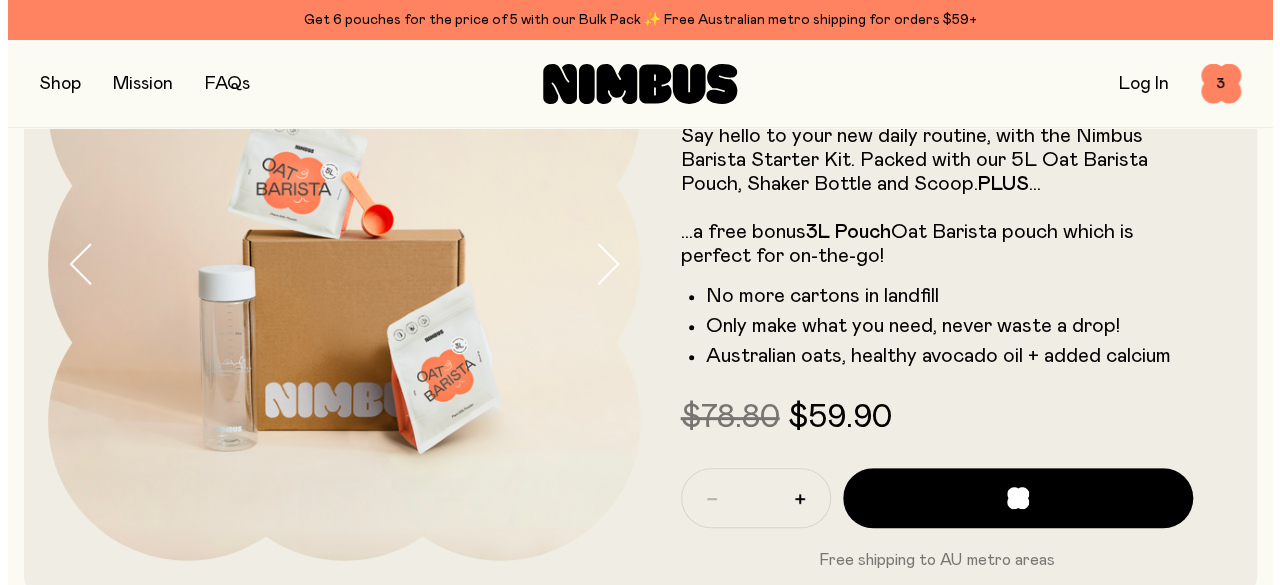 scroll, scrollTop: 0, scrollLeft: 0, axis: both 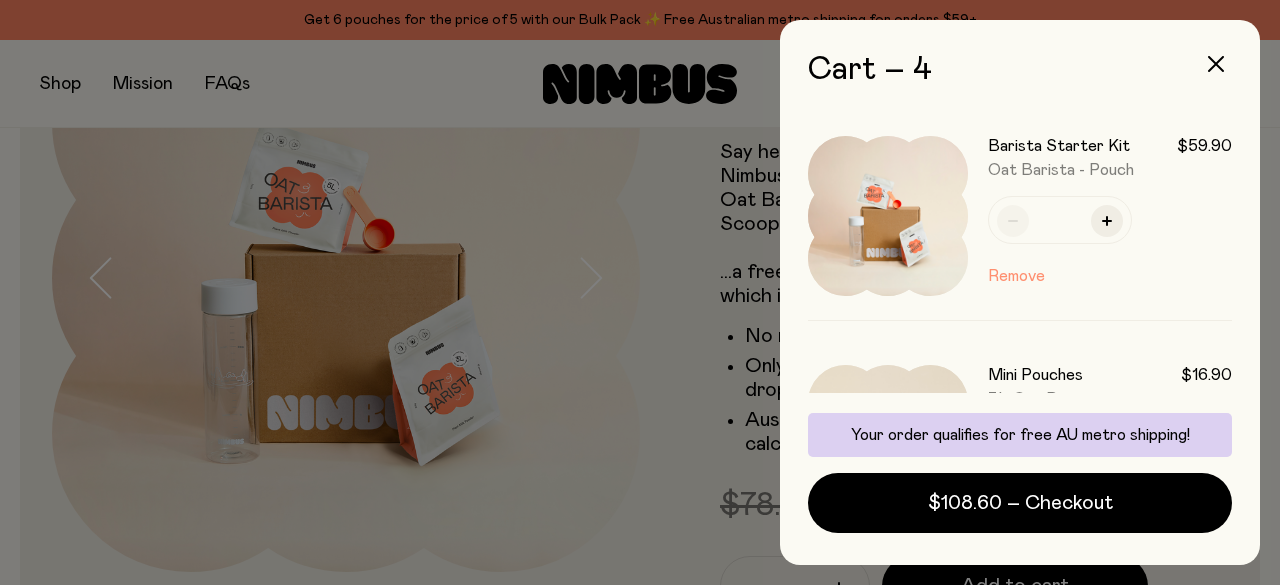 click on "Remove" at bounding box center (1016, 276) 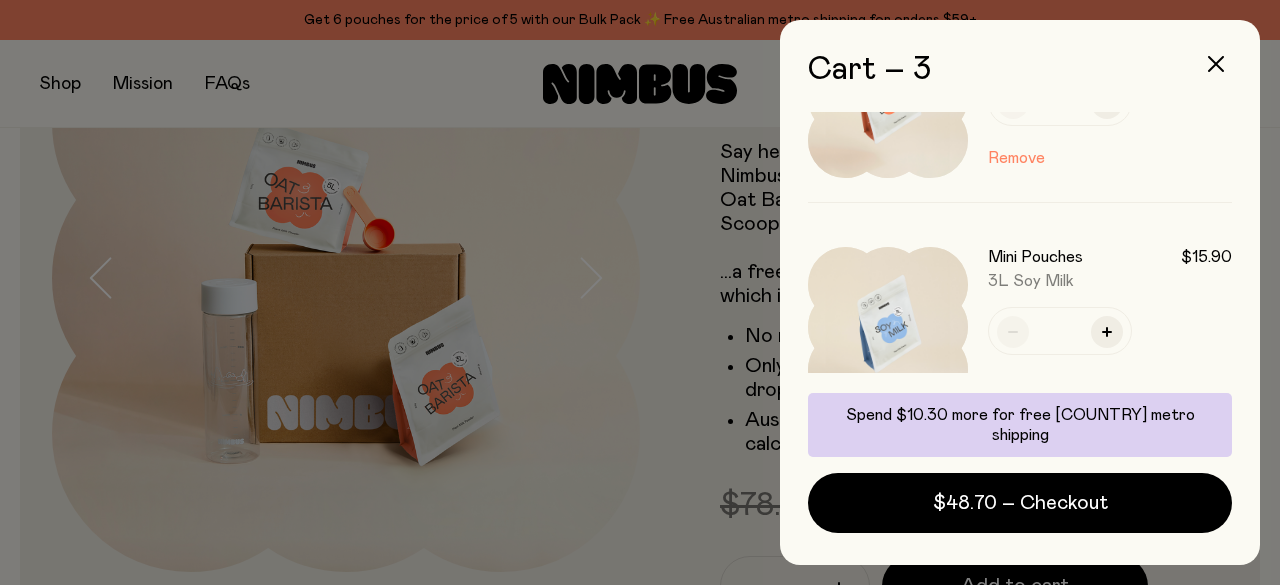 scroll, scrollTop: 134, scrollLeft: 0, axis: vertical 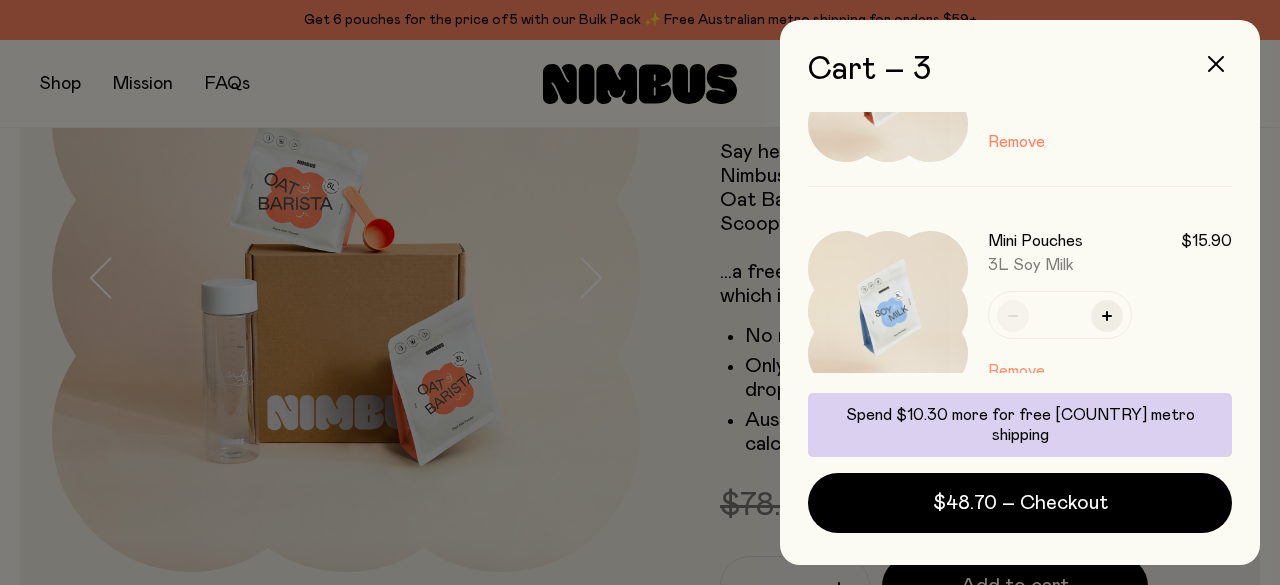 click on "Remove" at bounding box center (1016, 371) 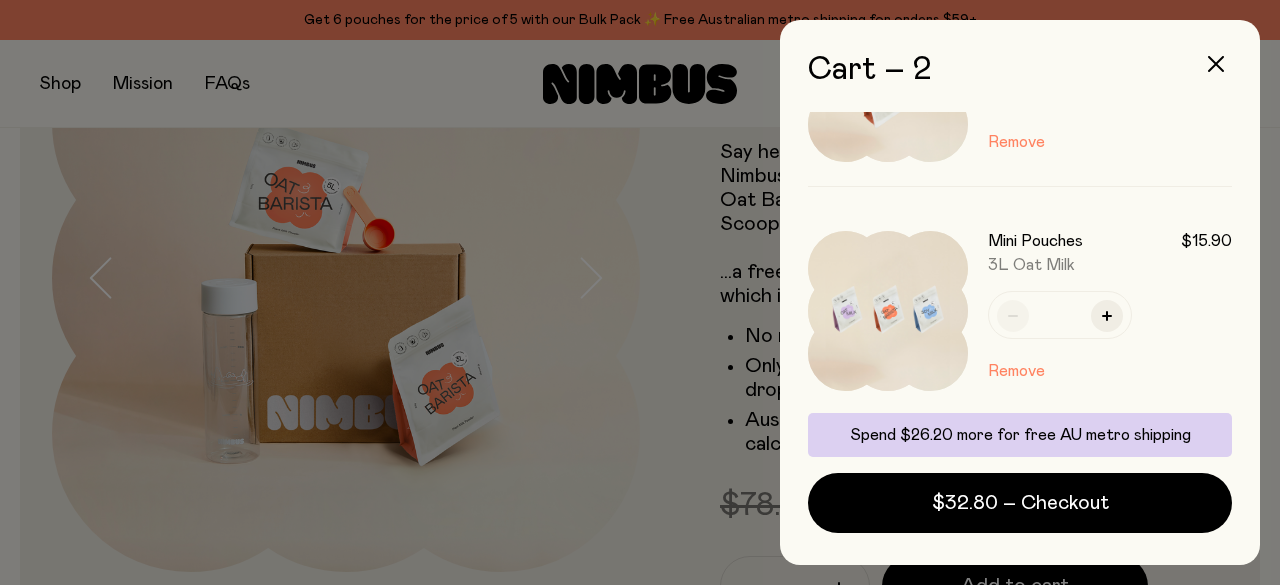 click at bounding box center (888, 311) 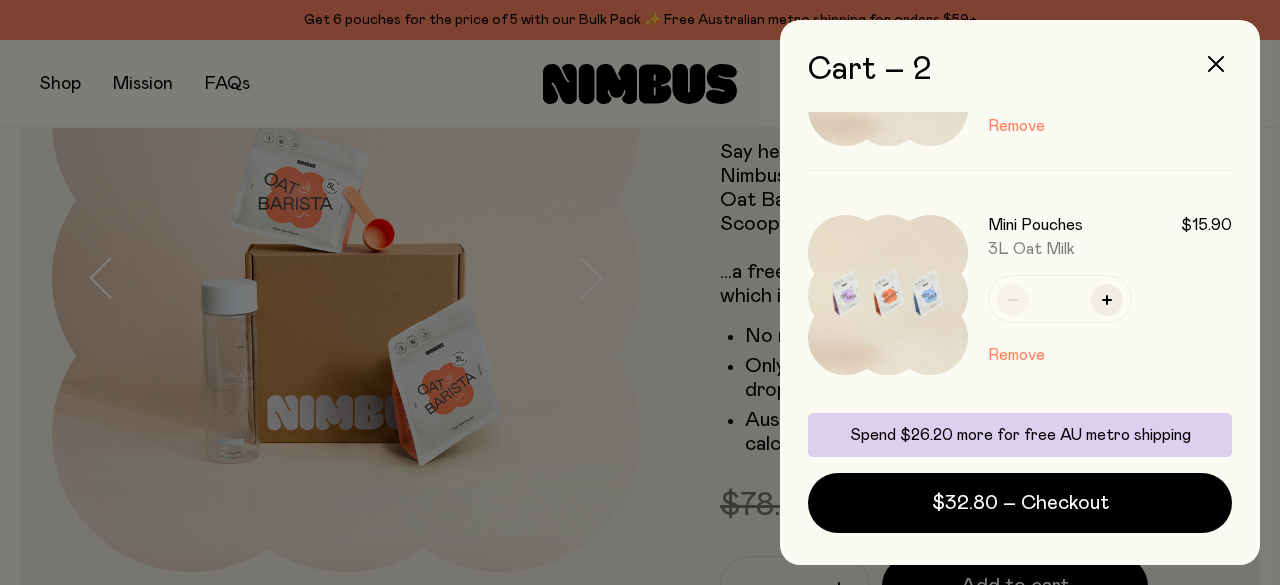 scroll, scrollTop: 171, scrollLeft: 0, axis: vertical 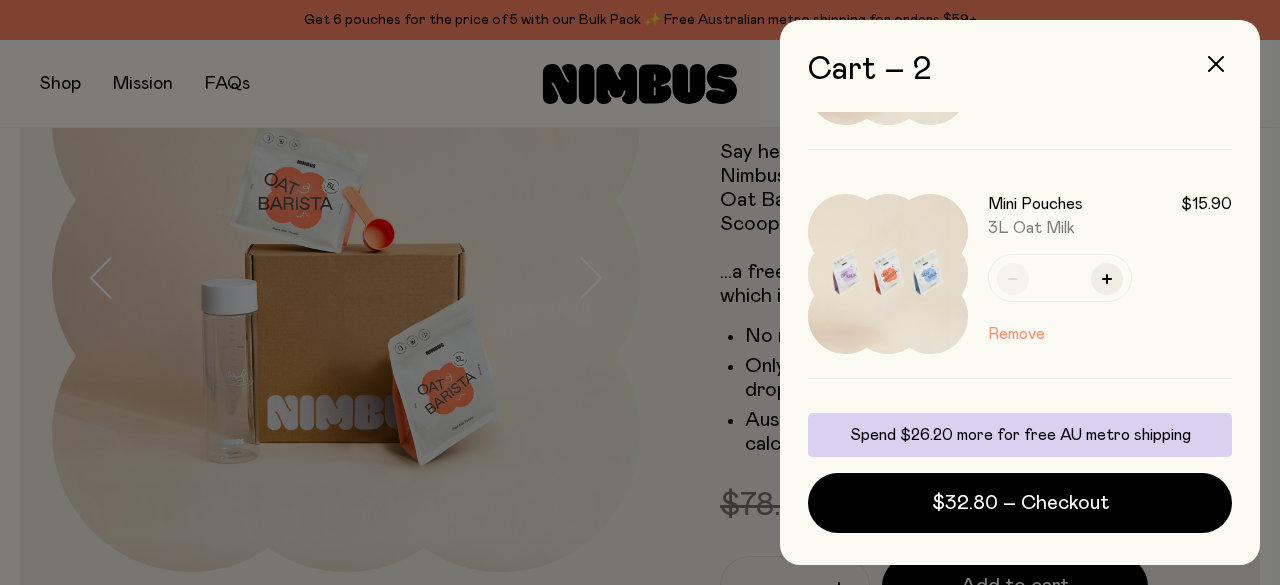 click on "Remove" at bounding box center [1016, 334] 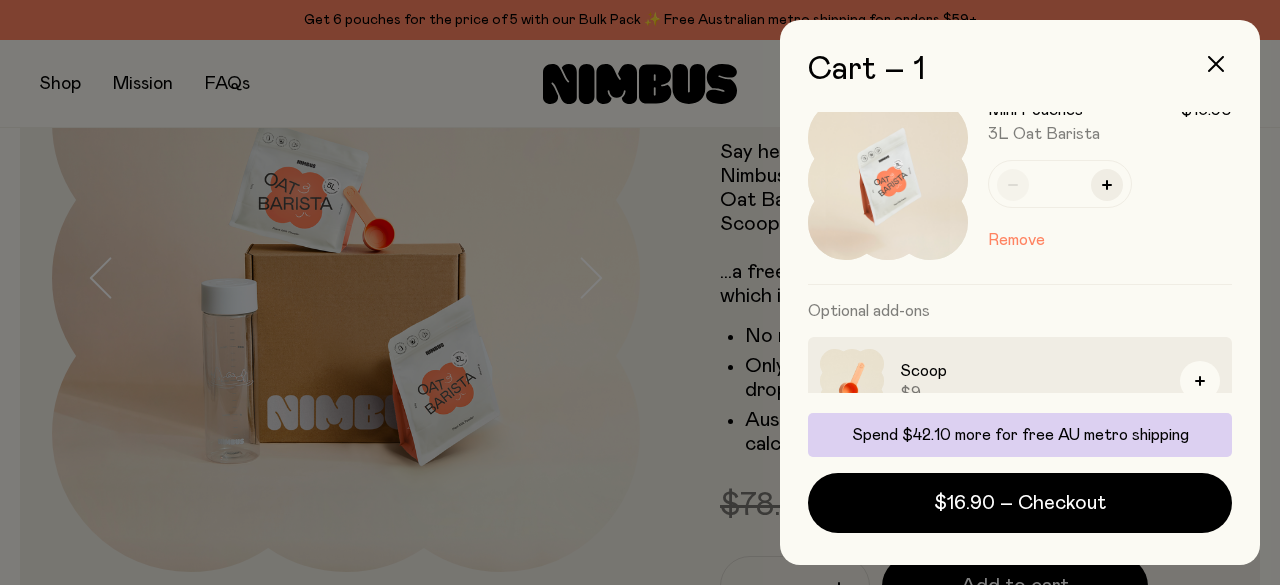 scroll, scrollTop: 0, scrollLeft: 0, axis: both 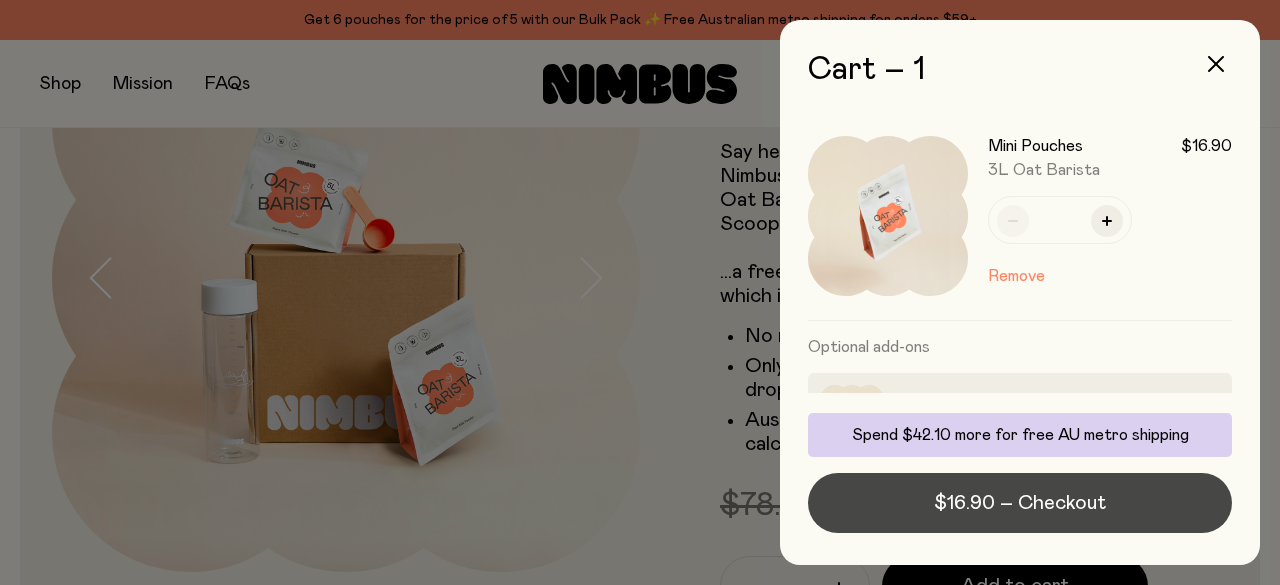 click on "$16.90 – Checkout" at bounding box center [1020, 503] 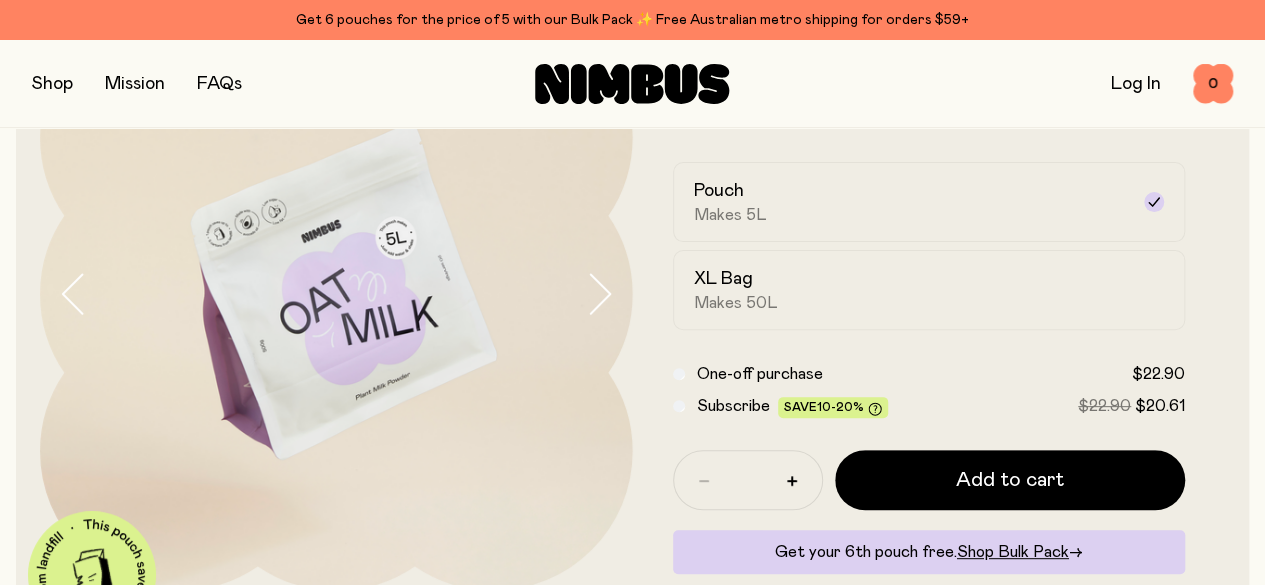 scroll, scrollTop: 120, scrollLeft: 0, axis: vertical 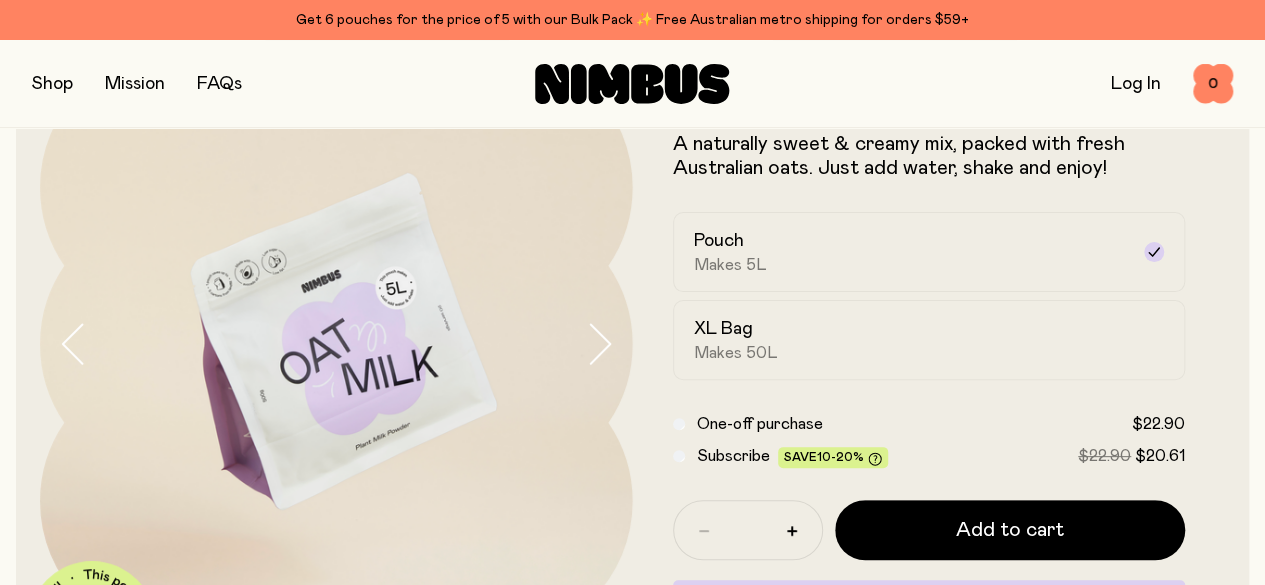 click at bounding box center (52, 84) 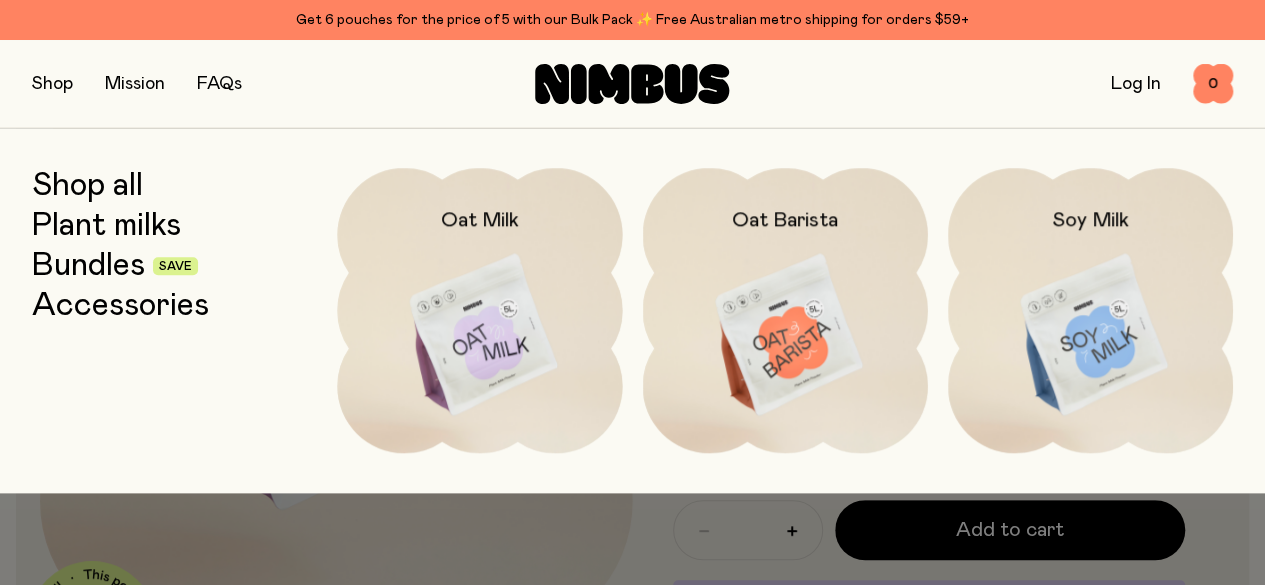 click at bounding box center [785, 335] 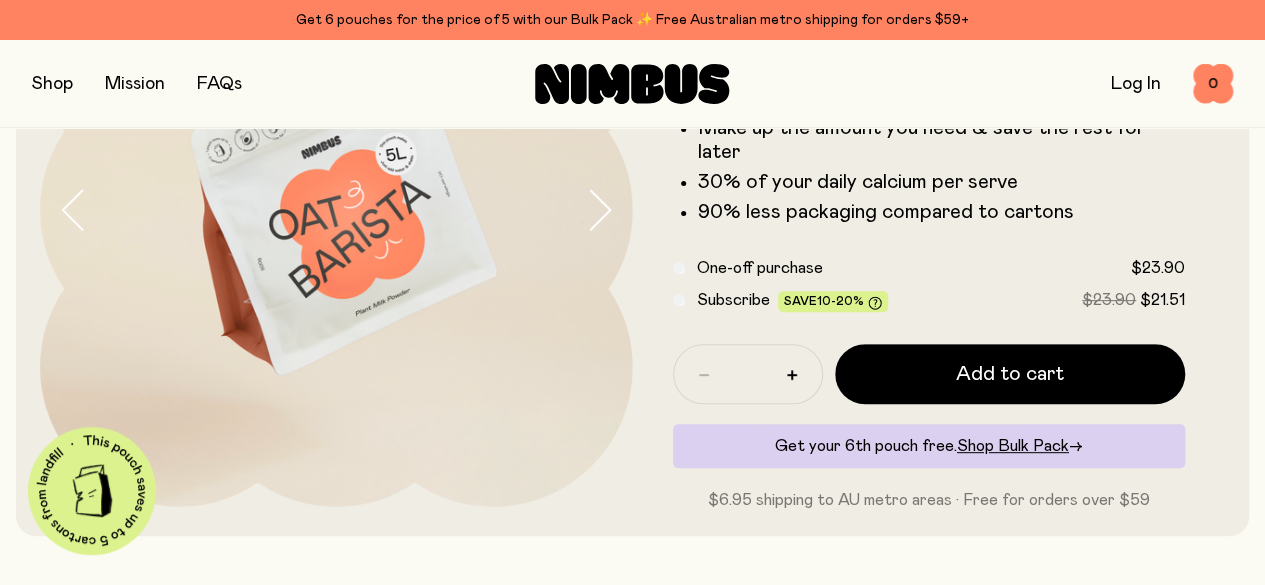 scroll, scrollTop: 294, scrollLeft: 0, axis: vertical 